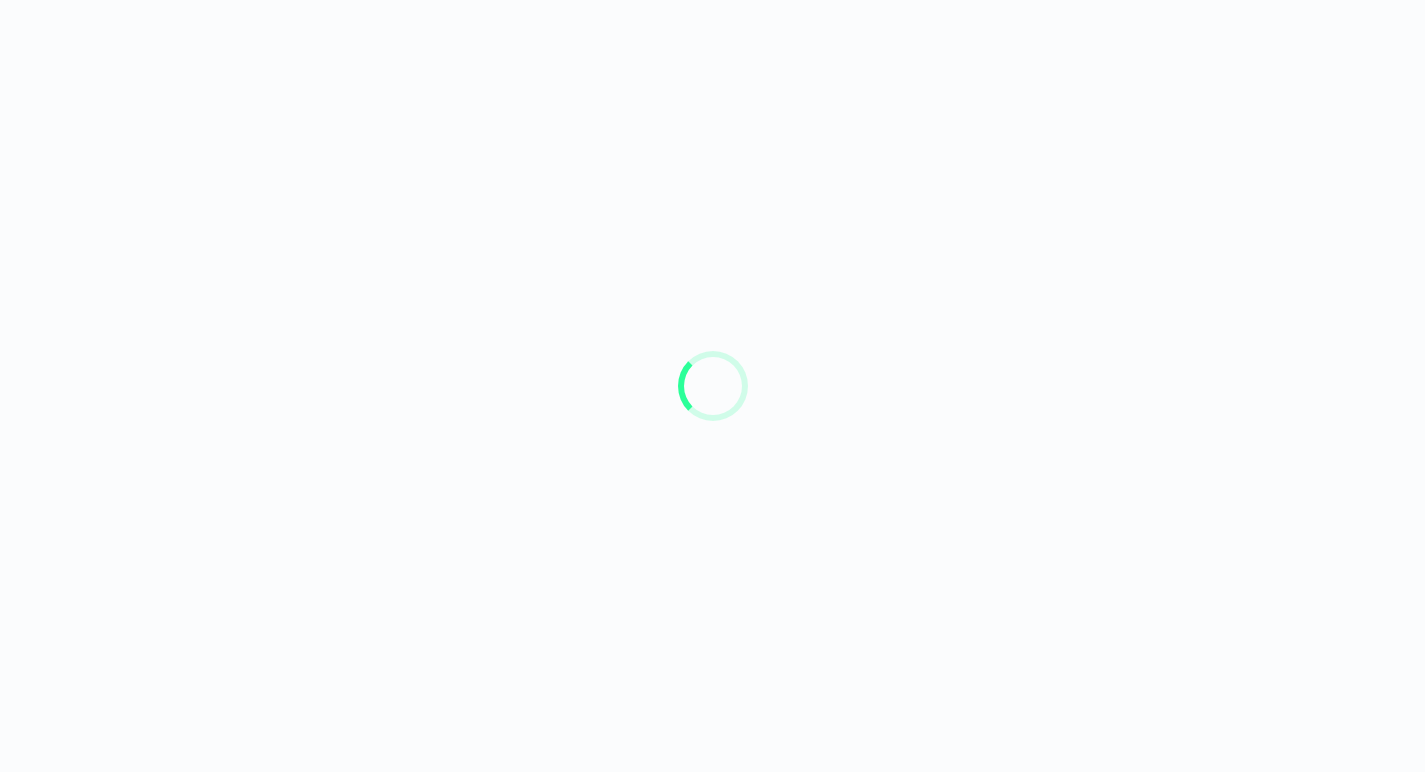 scroll, scrollTop: 0, scrollLeft: 0, axis: both 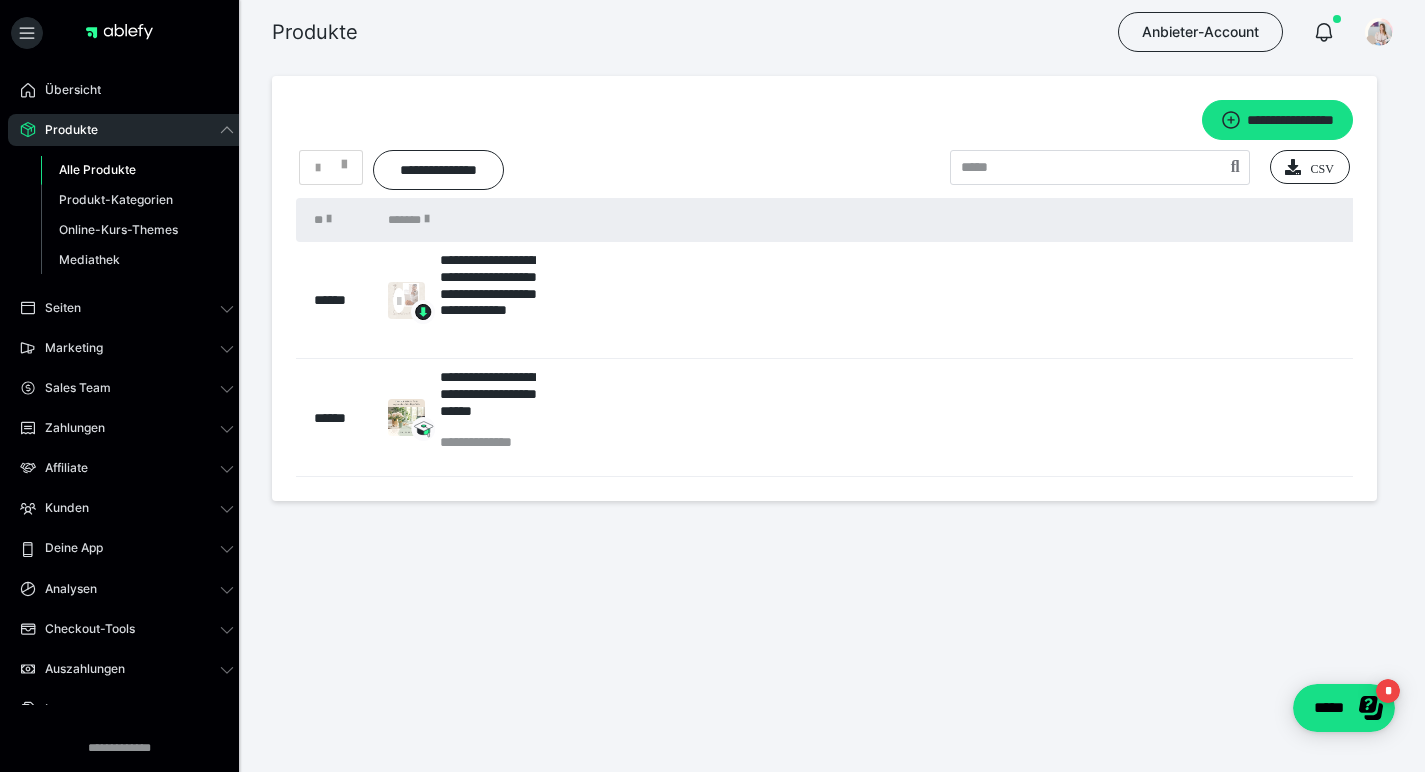 click on "Produkte" at bounding box center [64, 130] 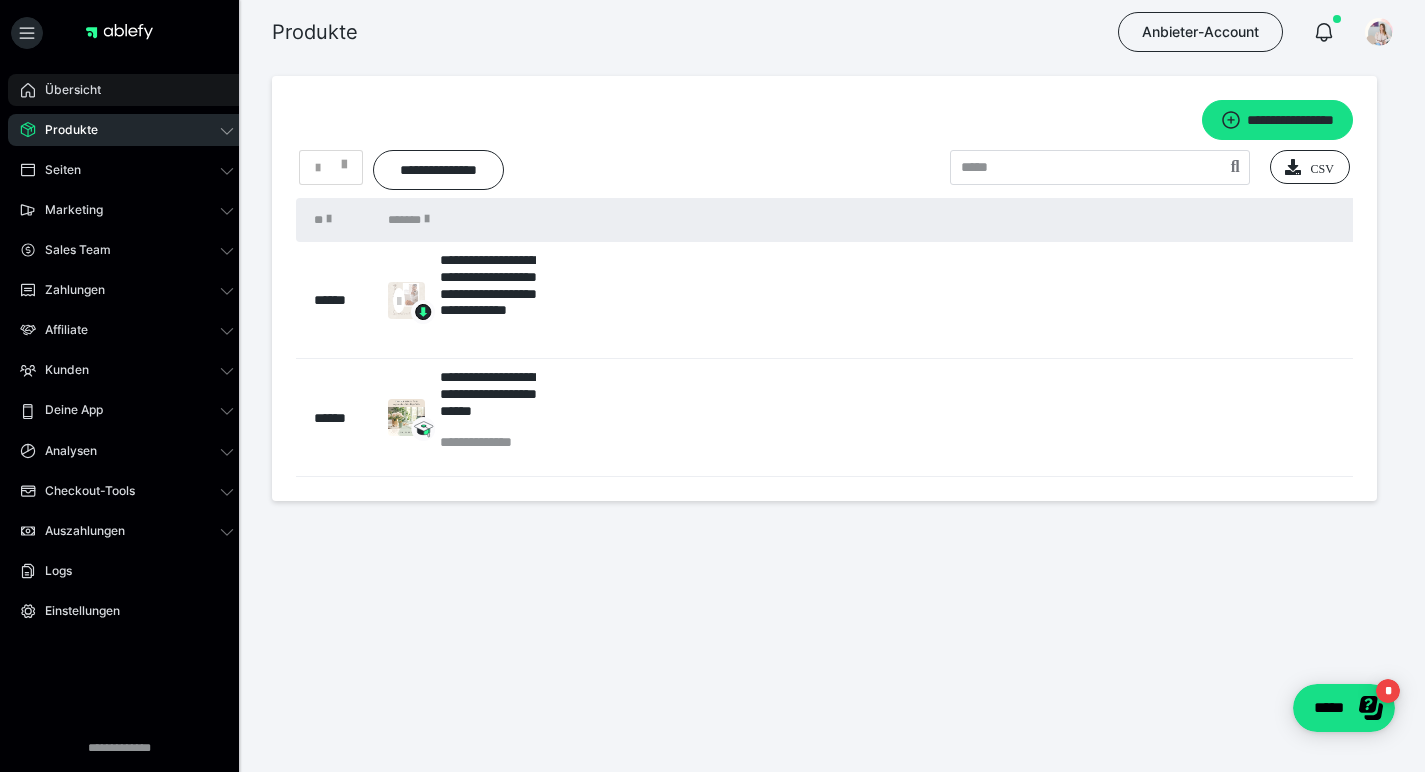 click on "Übersicht" at bounding box center [127, 90] 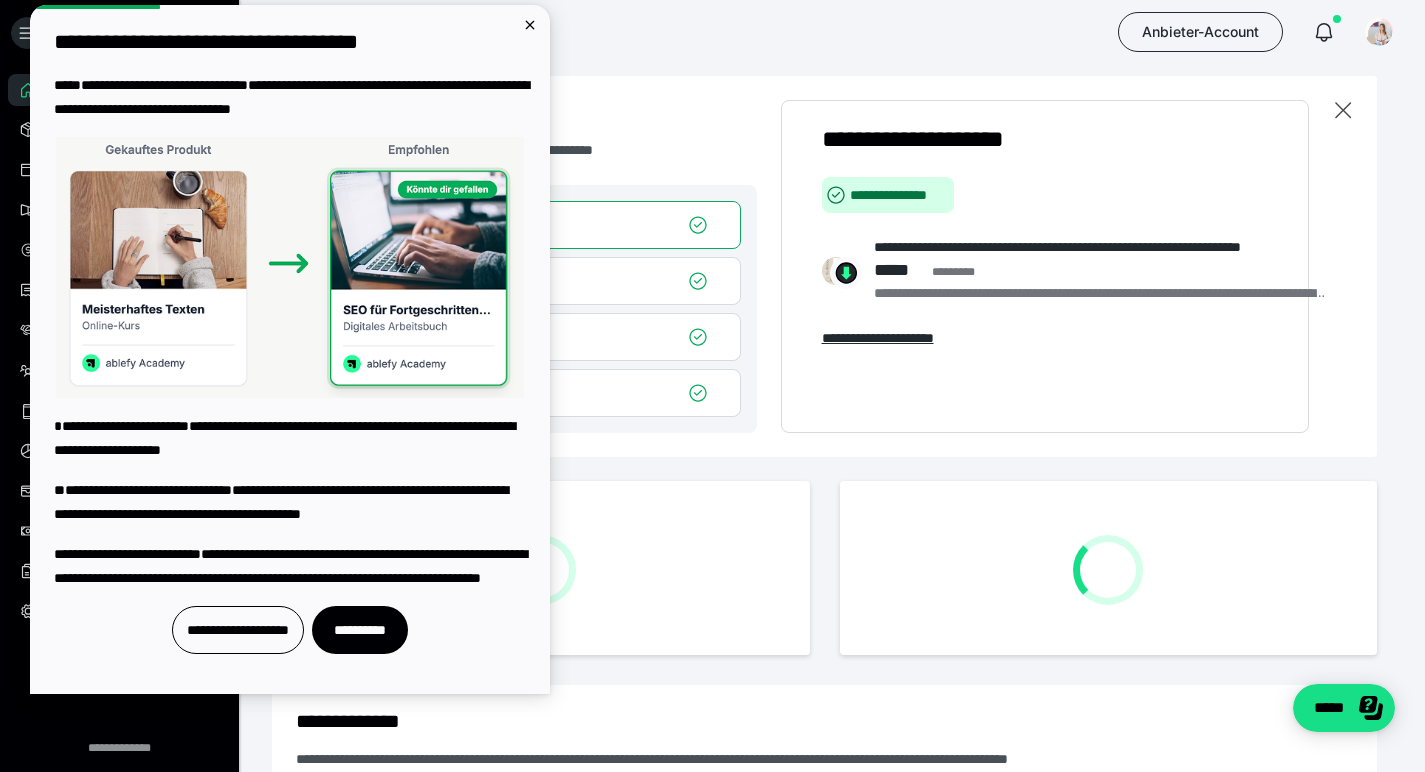 scroll, scrollTop: 0, scrollLeft: 0, axis: both 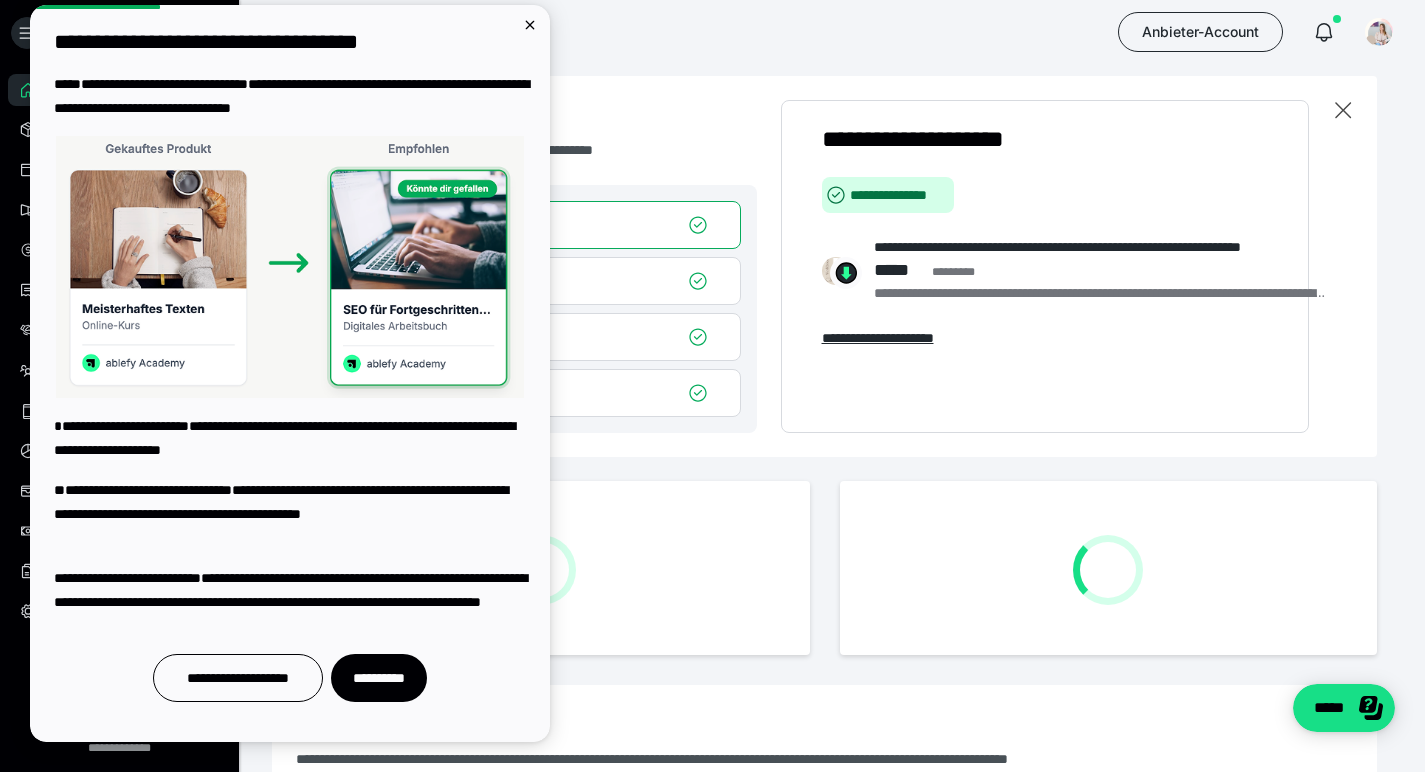 click at bounding box center [1336, 32] 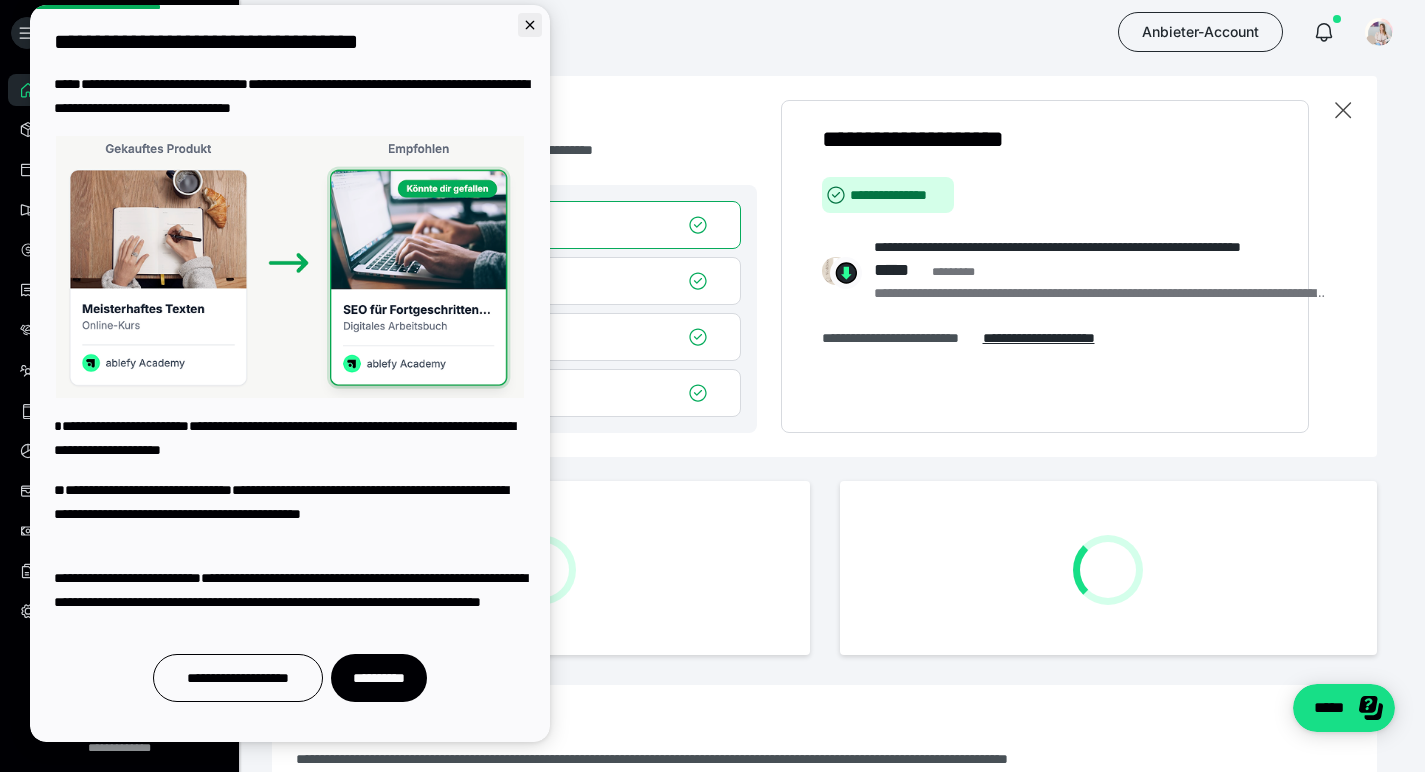 click 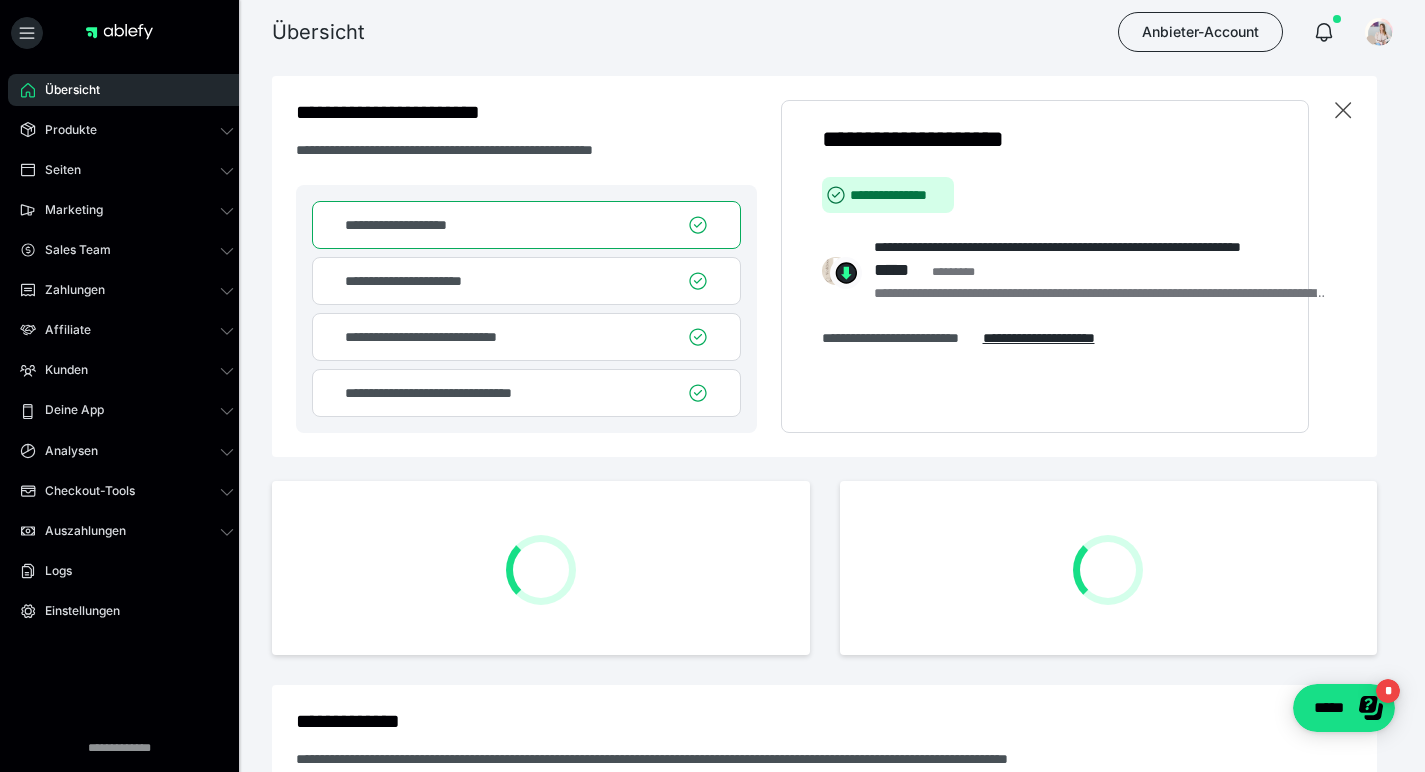 scroll, scrollTop: 0, scrollLeft: 0, axis: both 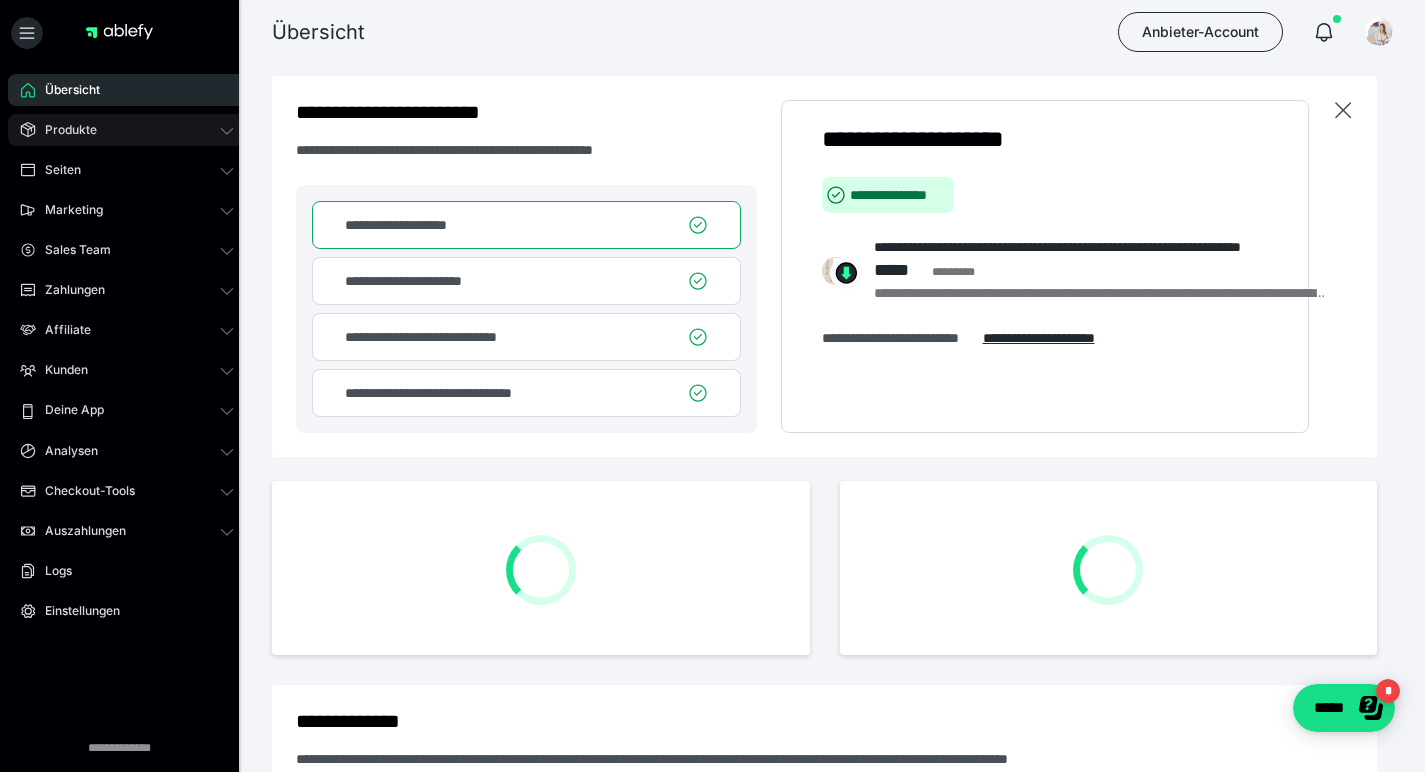 click on "Produkte" at bounding box center [64, 130] 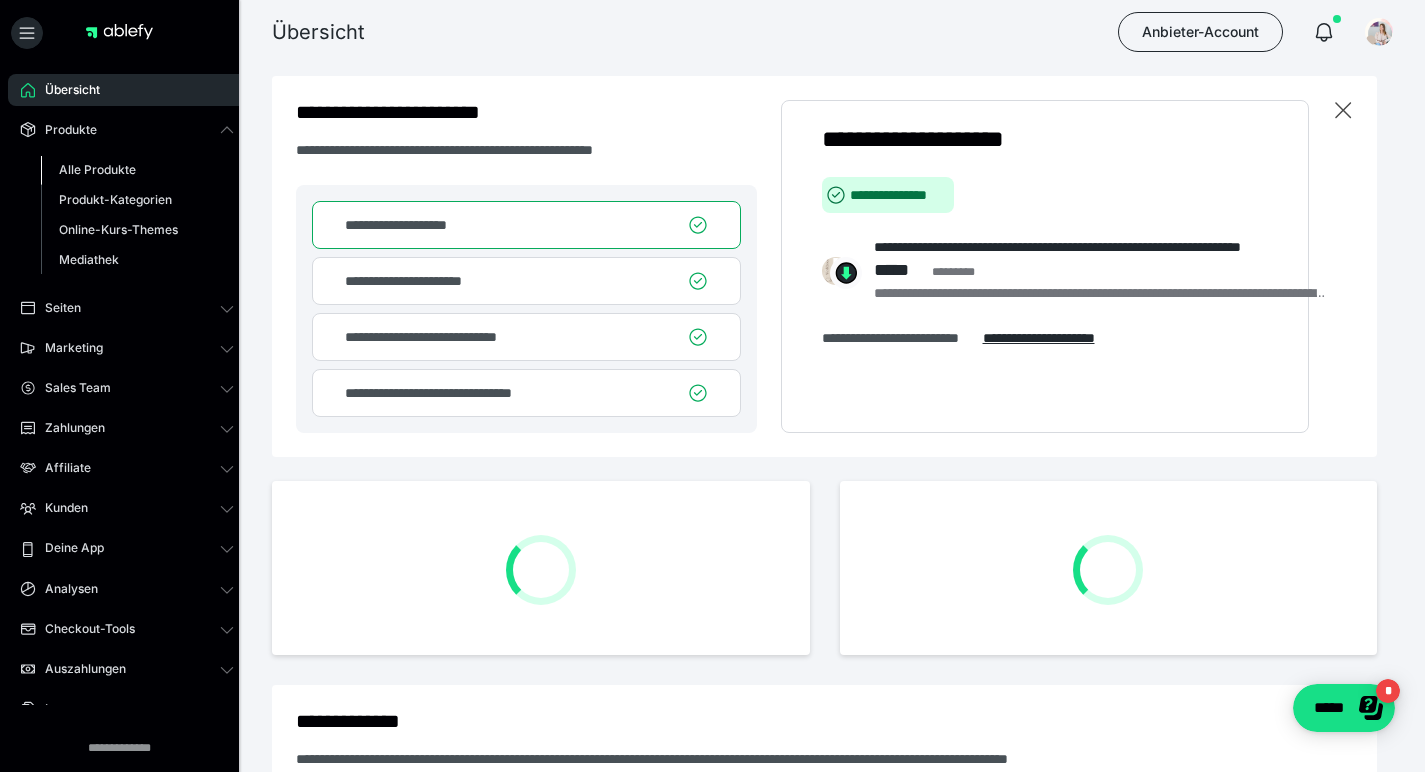 click on "Alle Produkte" at bounding box center [97, 169] 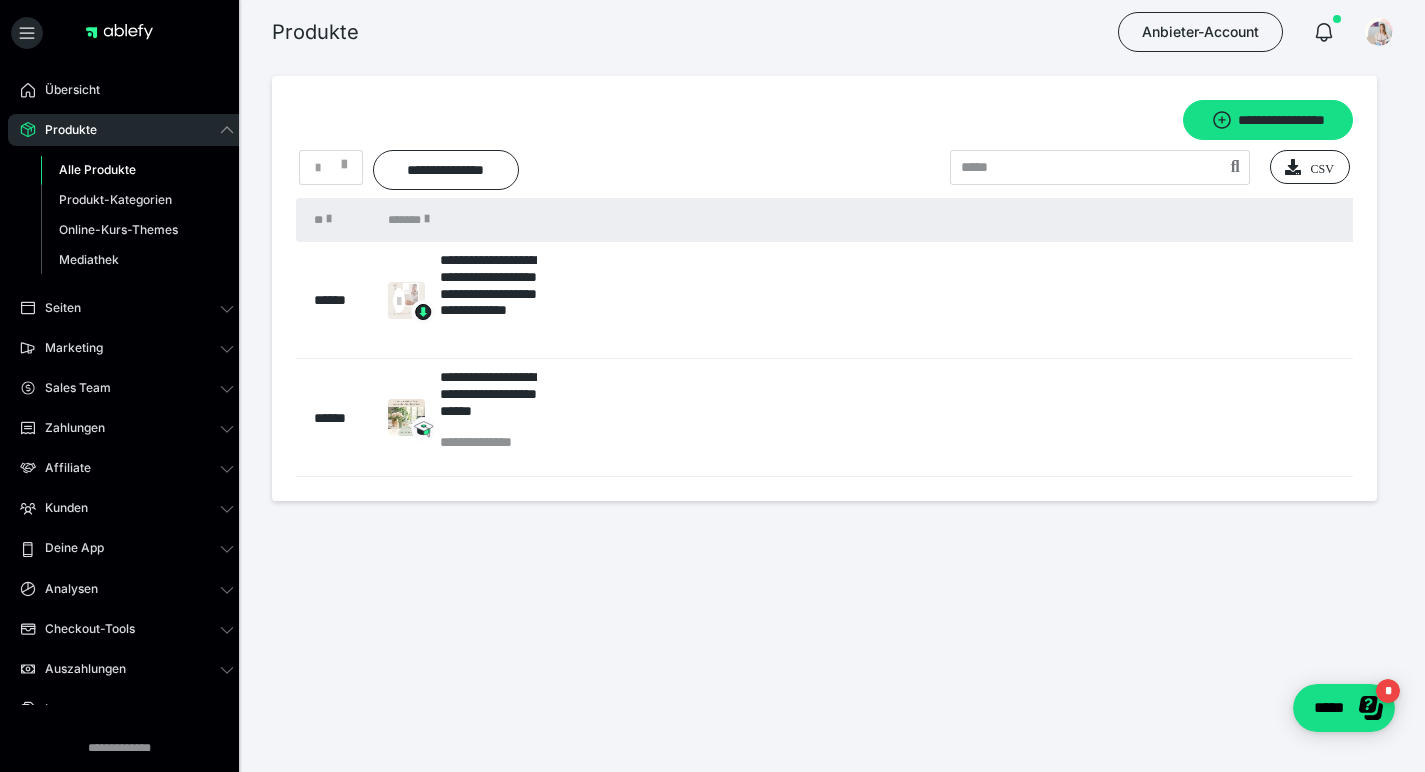 click on "Alle Produkte" at bounding box center [137, 170] 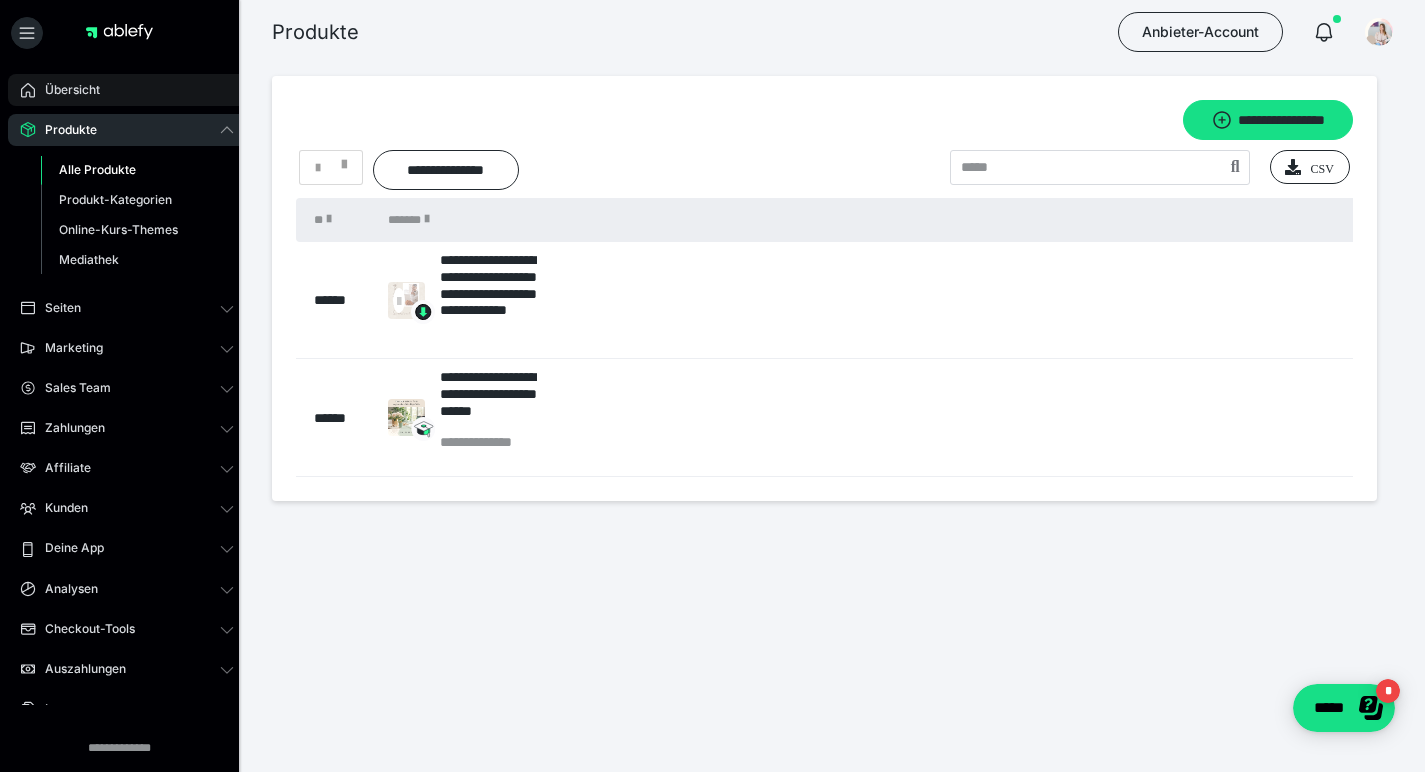 click on "Übersicht" at bounding box center [65, 90] 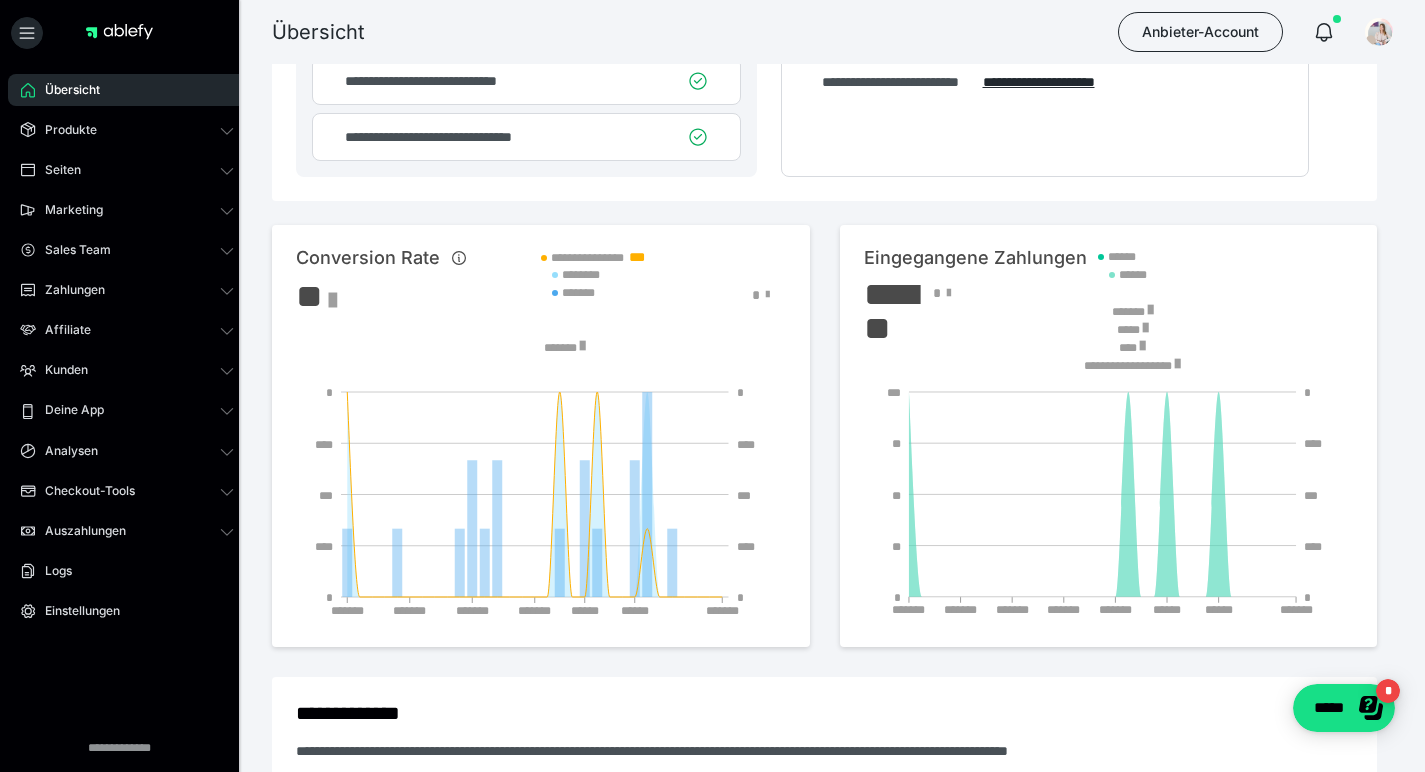scroll, scrollTop: 225, scrollLeft: 0, axis: vertical 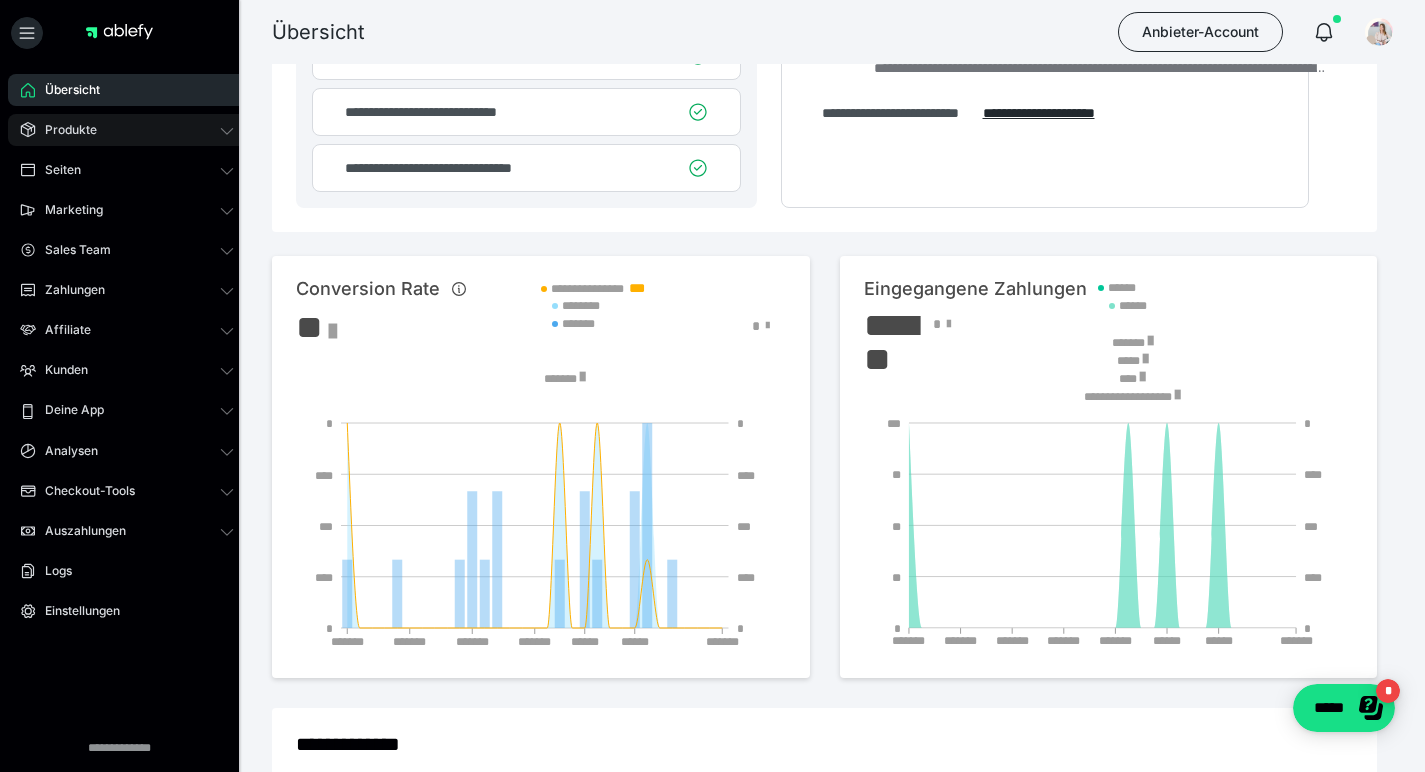 click on "Produkte" at bounding box center [127, 130] 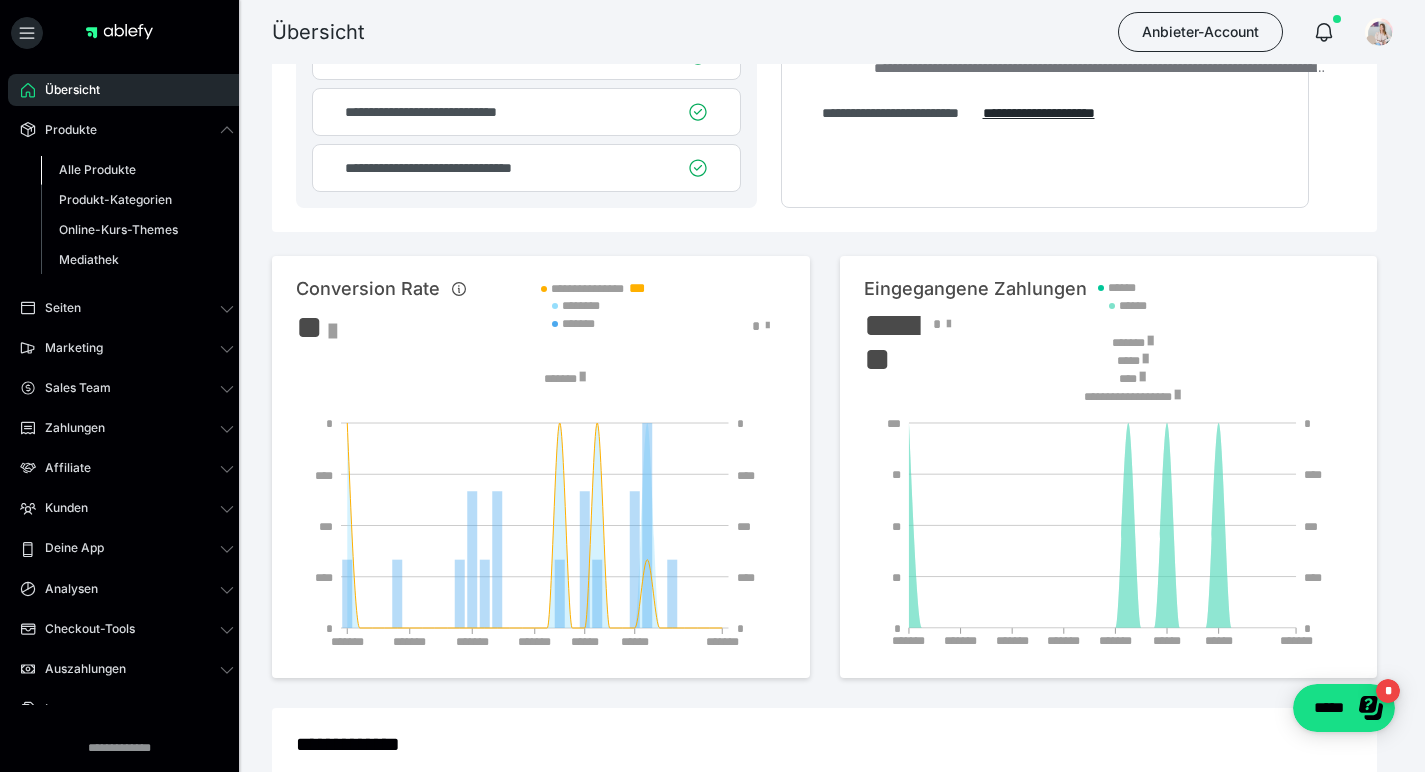 click on "Alle Produkte" at bounding box center [137, 170] 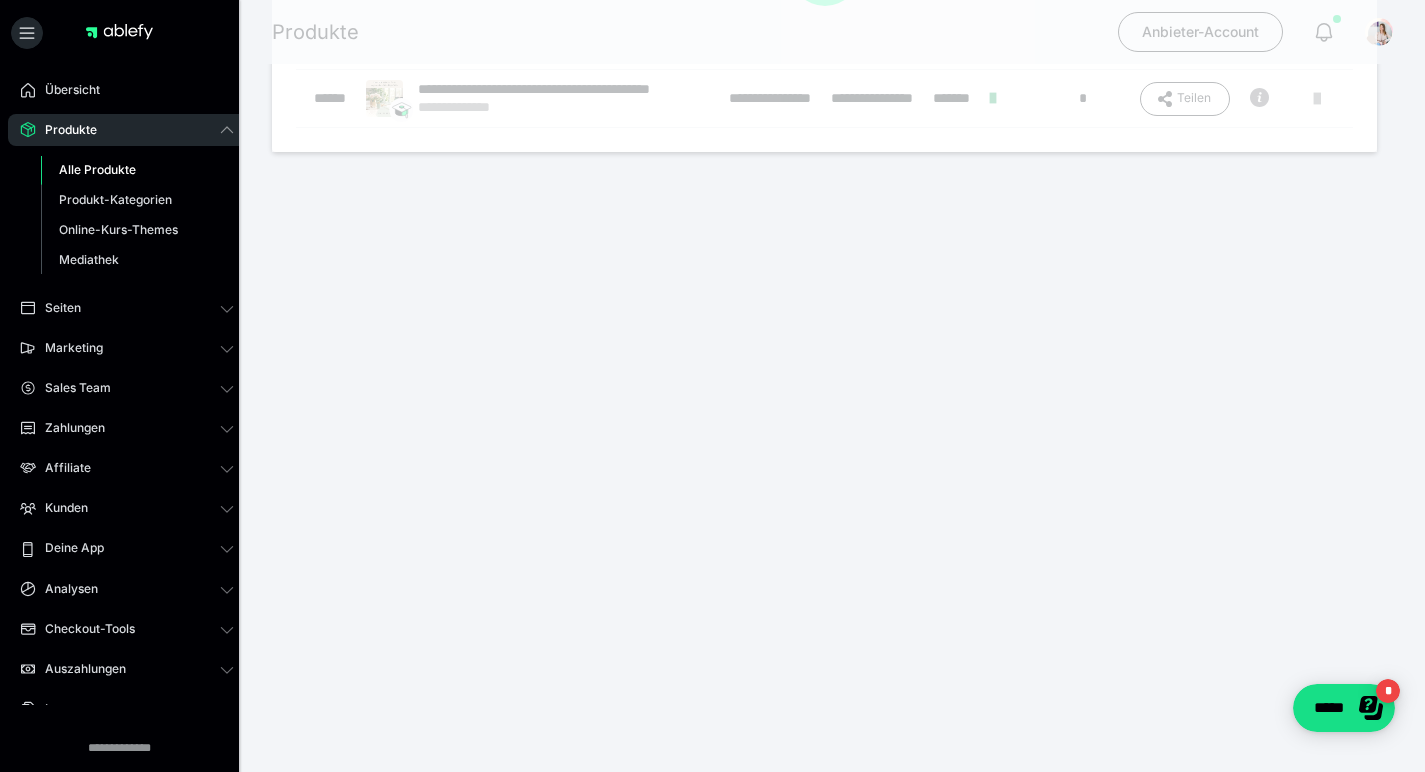 scroll, scrollTop: 0, scrollLeft: 0, axis: both 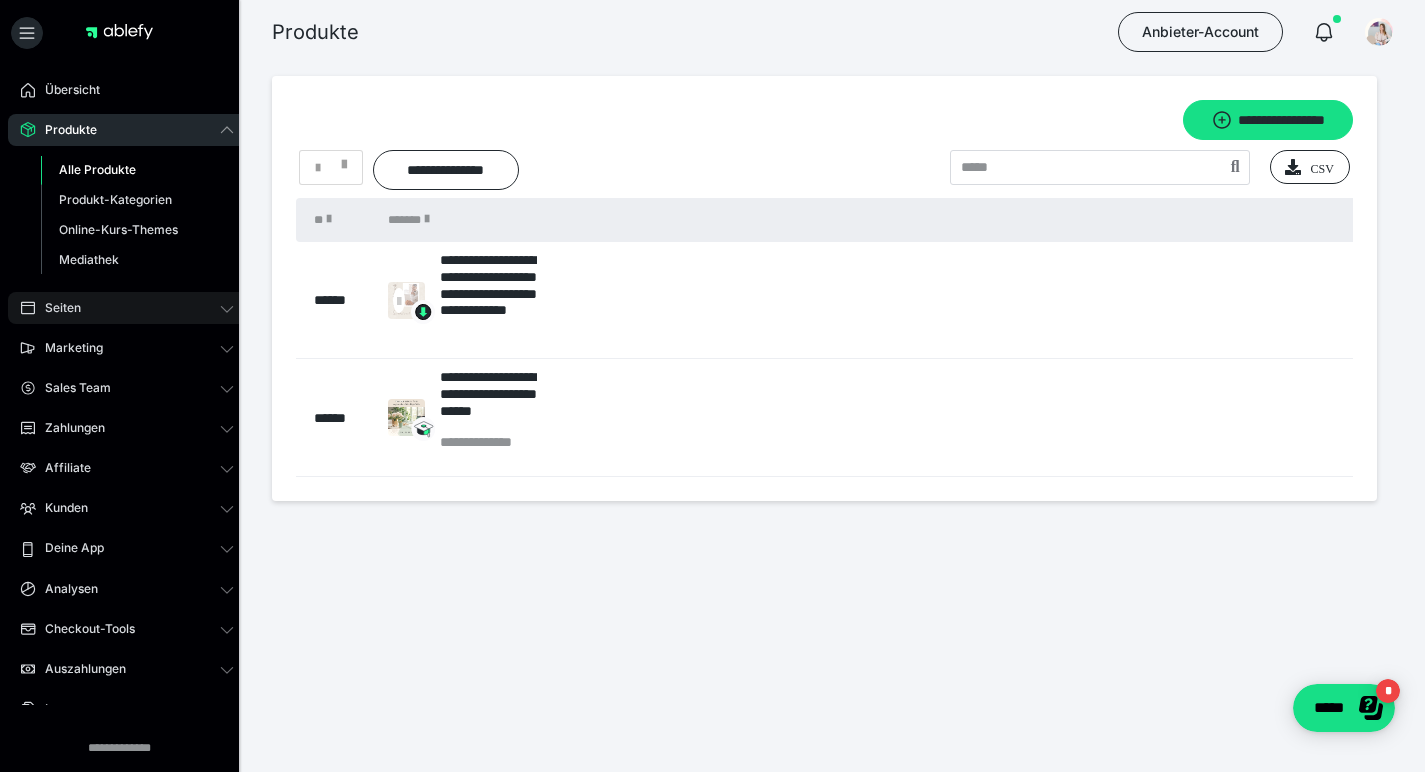 click on "Seiten" at bounding box center (56, 308) 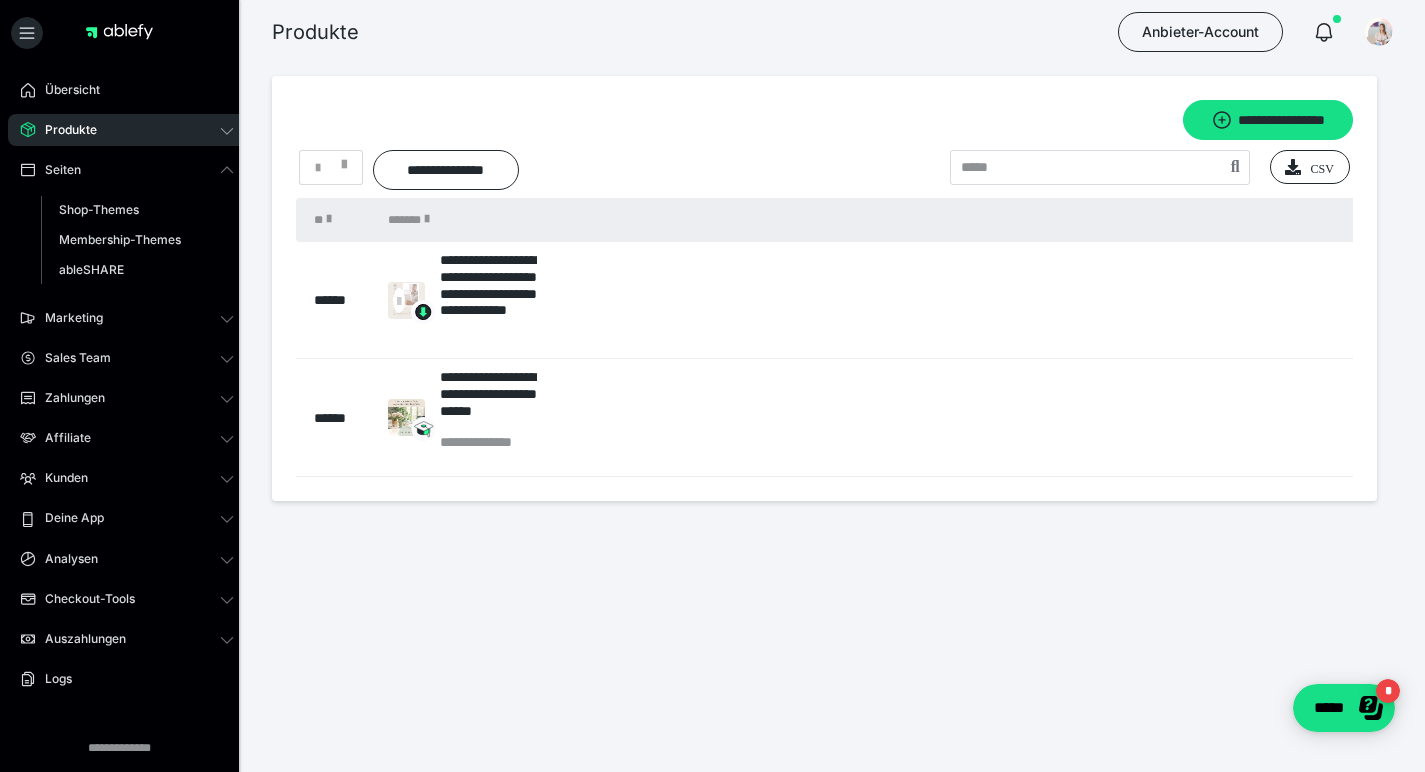 click on "Produkte" at bounding box center [127, 130] 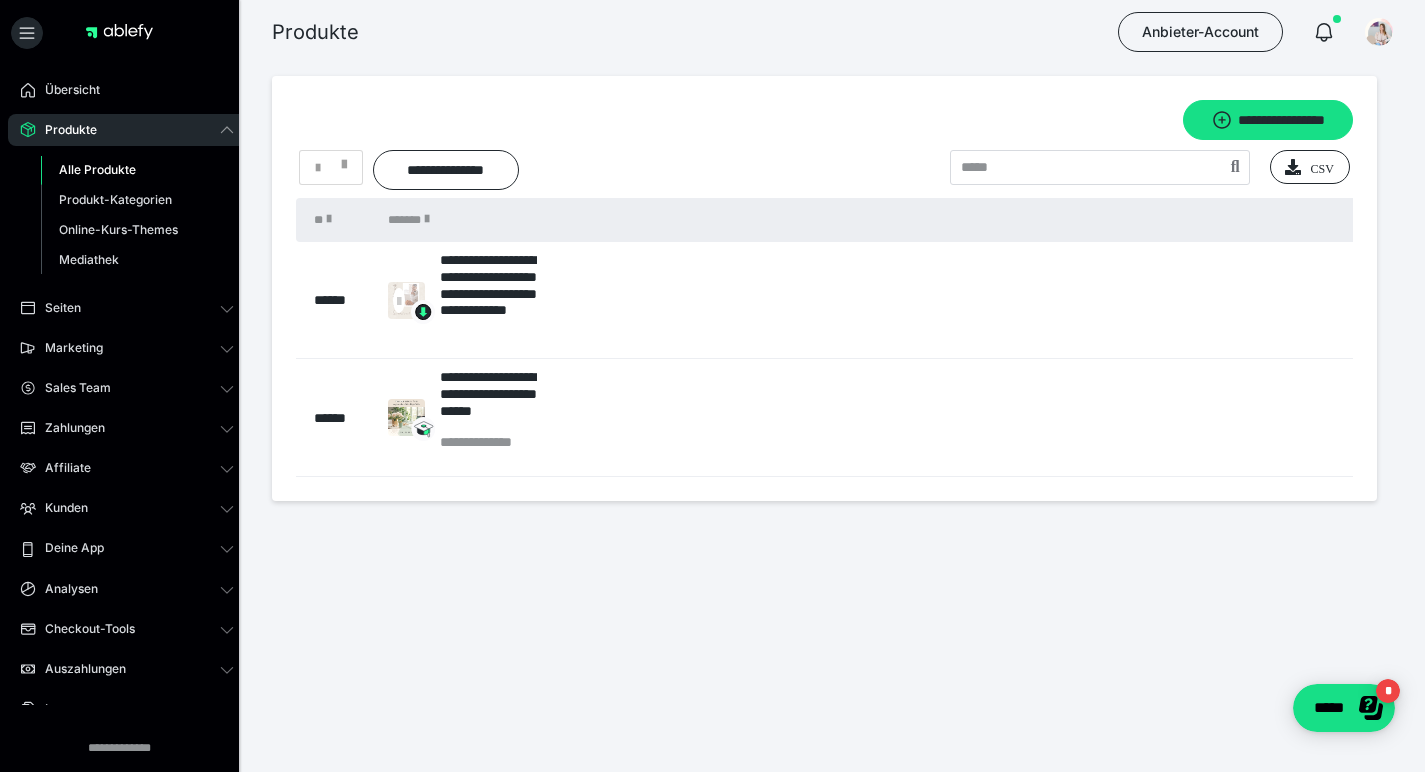 click on "Alle Produkte" at bounding box center (97, 169) 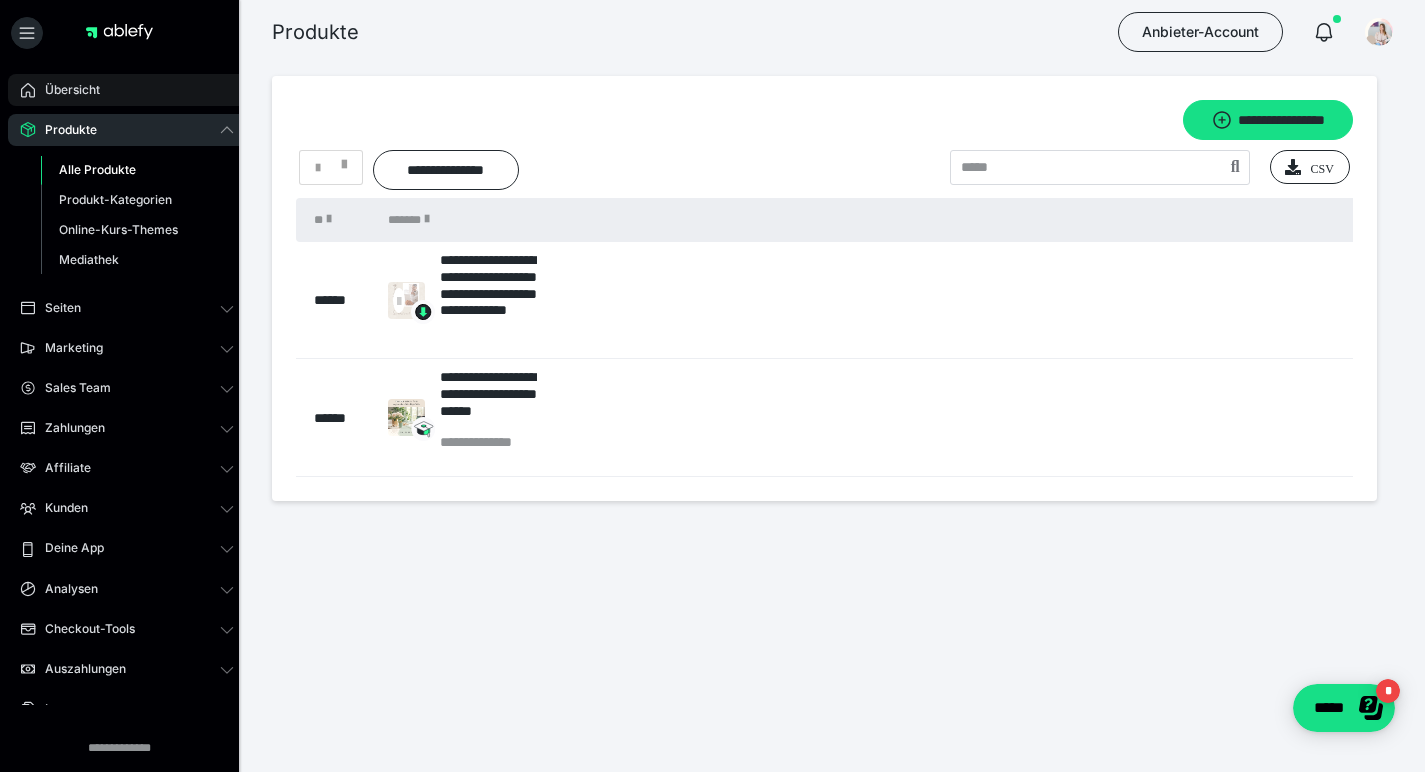 click on "Übersicht" at bounding box center (65, 90) 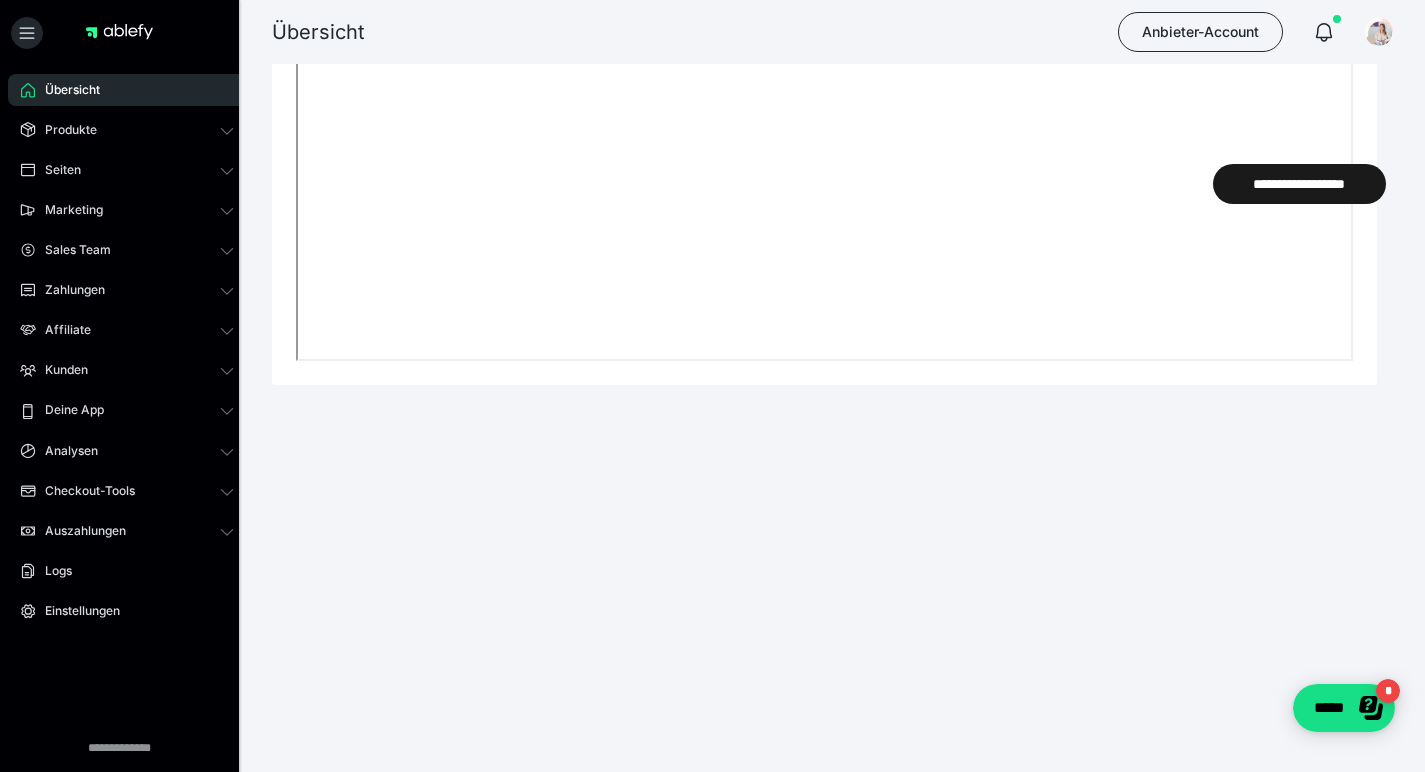 scroll, scrollTop: 1436, scrollLeft: 0, axis: vertical 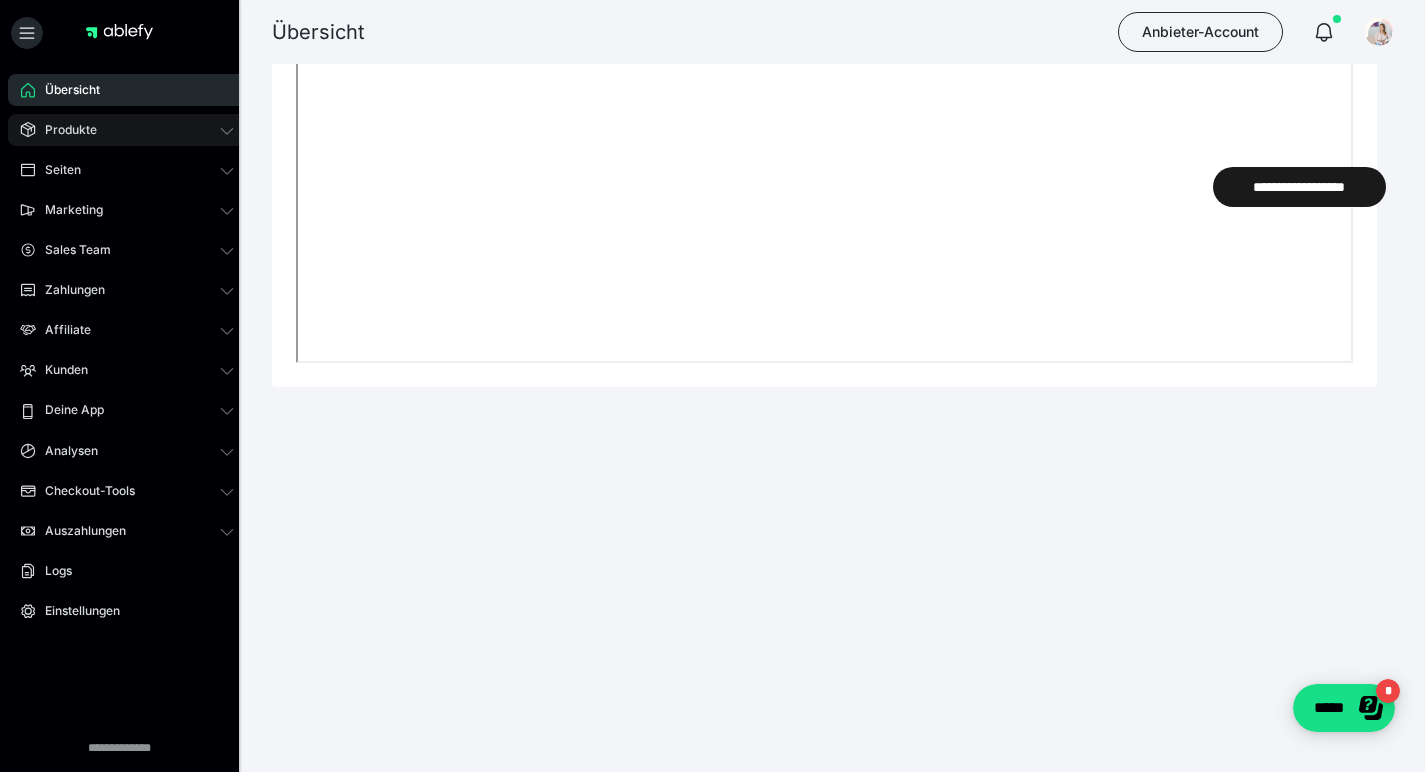 click on "Produkte" at bounding box center [64, 130] 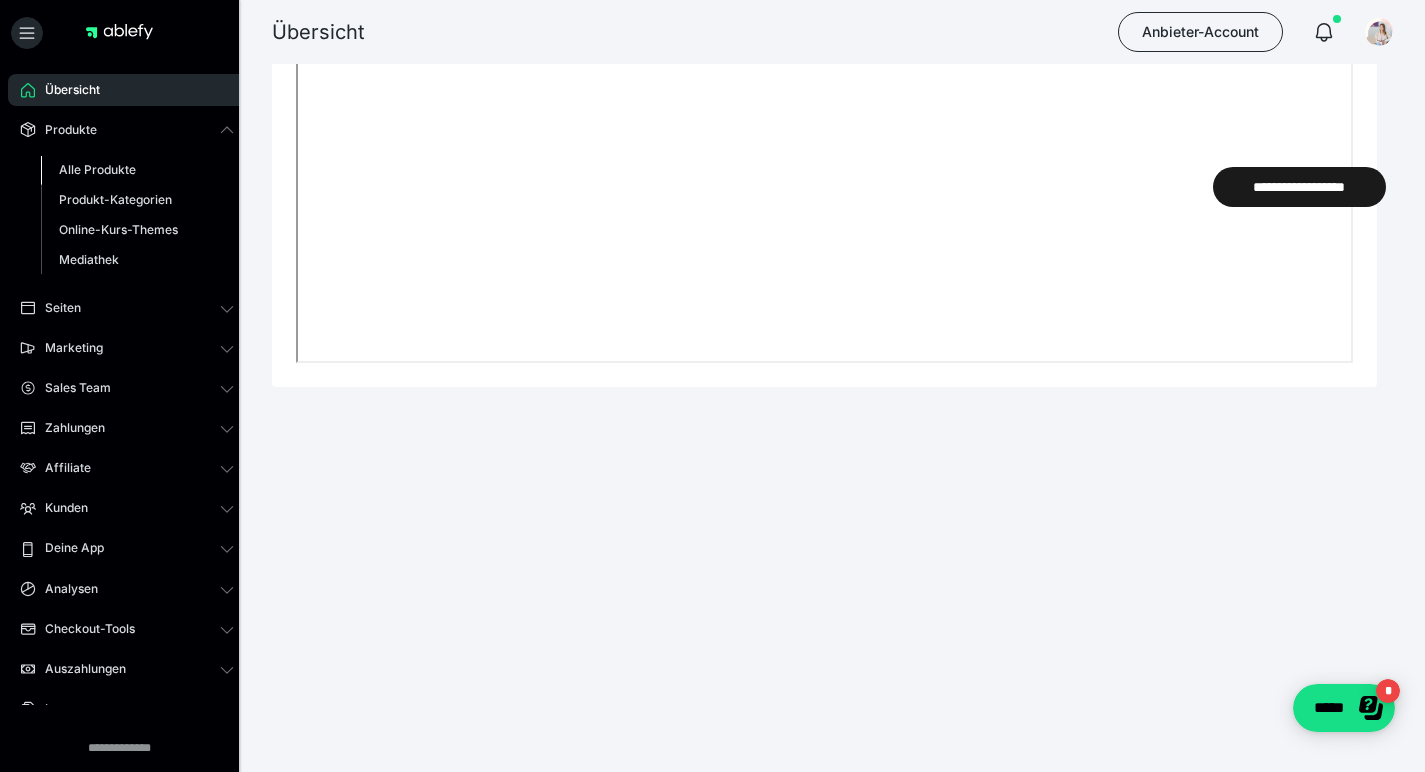 click on "Alle Produkte" at bounding box center [97, 169] 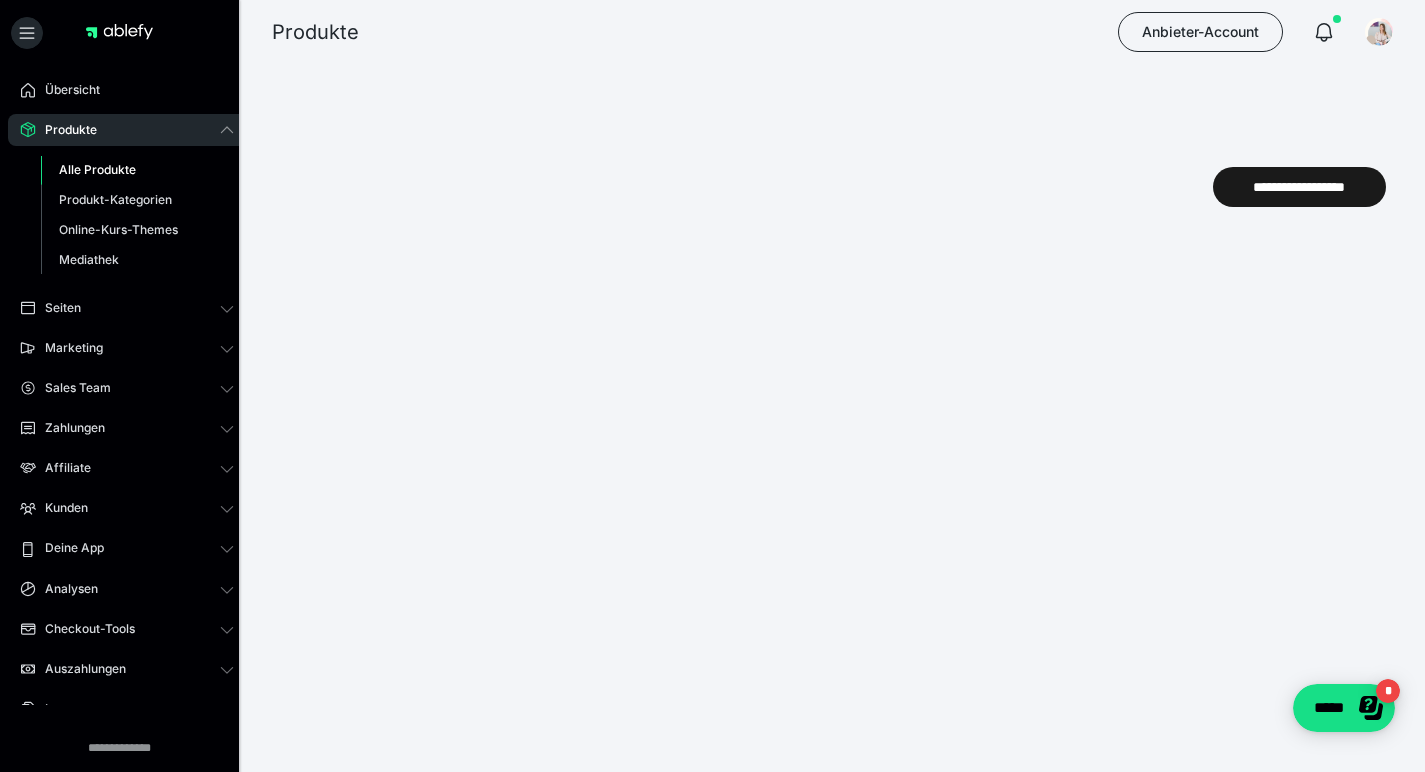 scroll, scrollTop: 0, scrollLeft: 0, axis: both 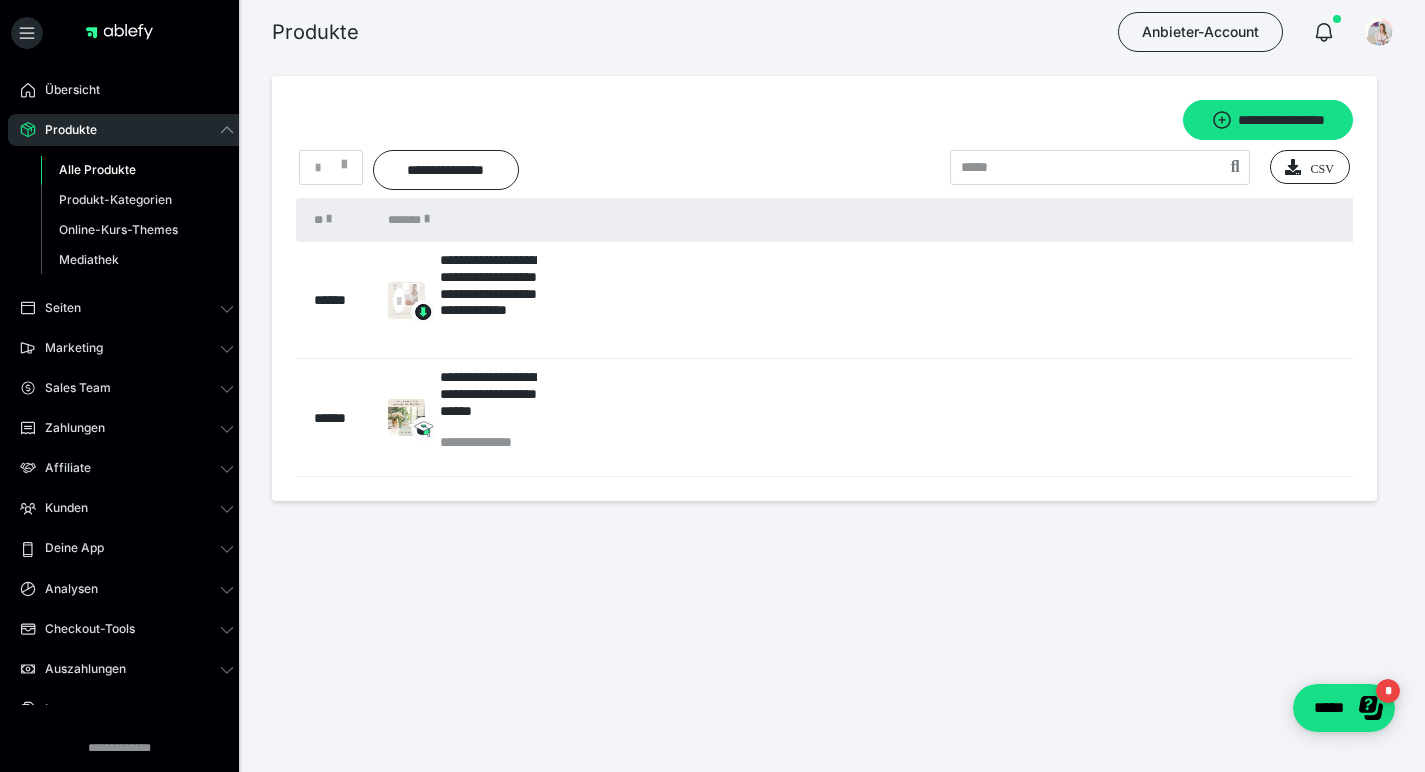 click on "Alle Produkte" at bounding box center [97, 169] 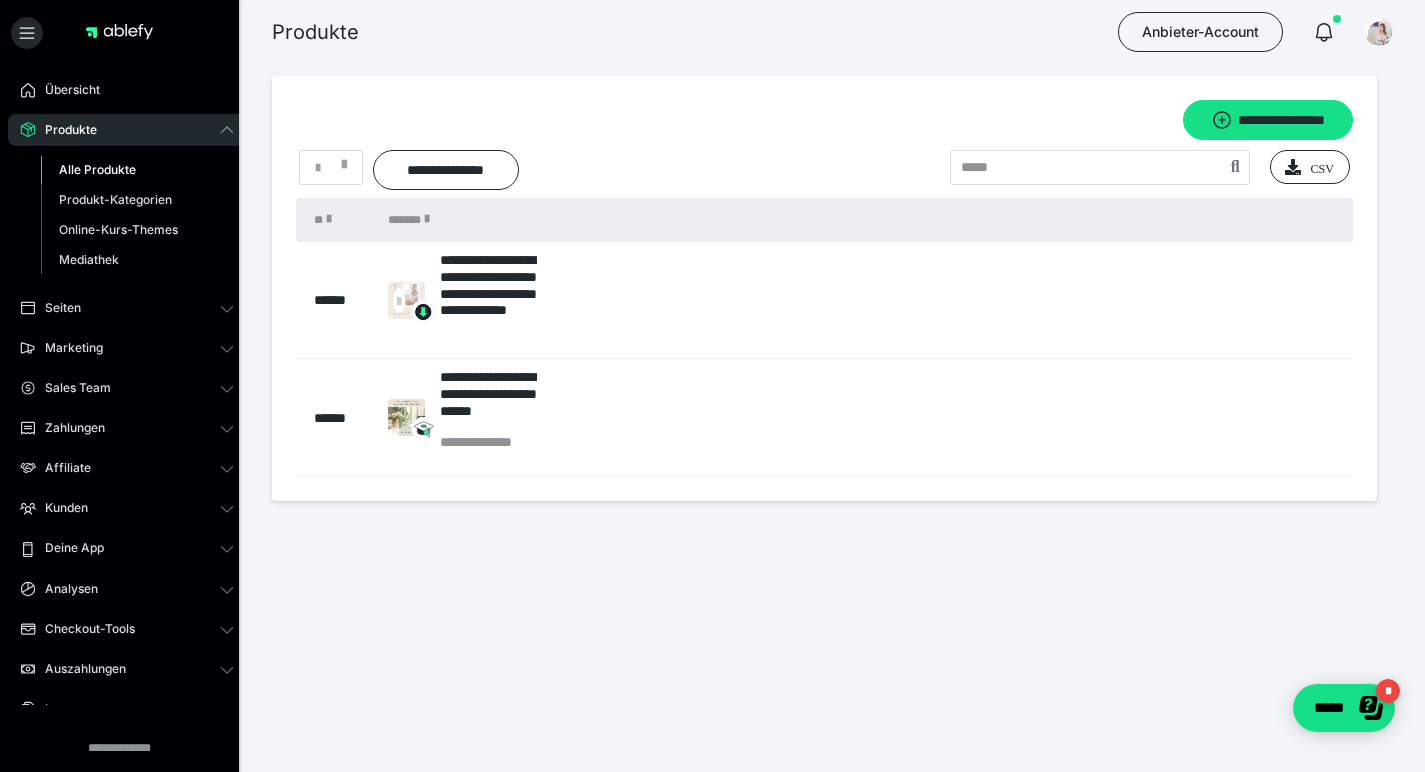 click on "Alle Produkte" at bounding box center [97, 169] 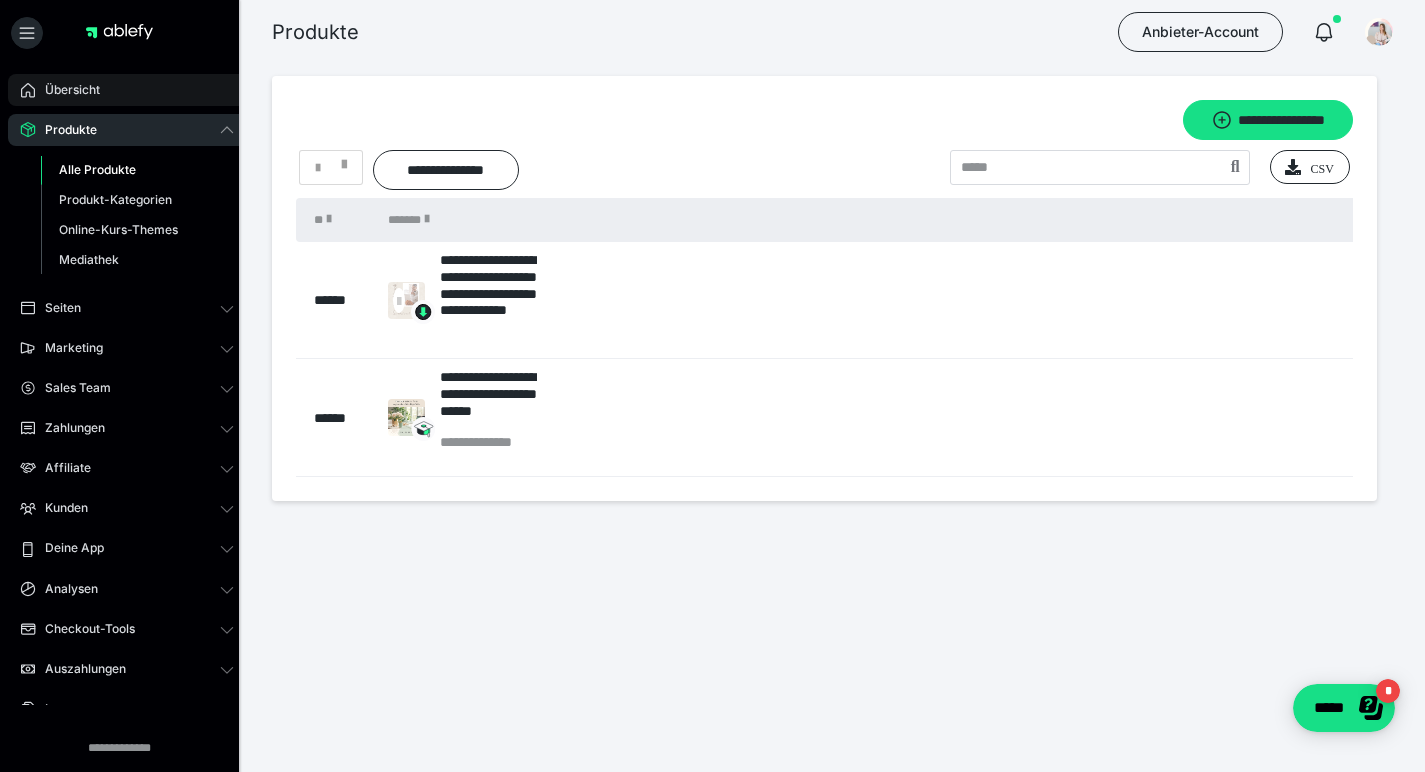 click on "Übersicht" at bounding box center (127, 90) 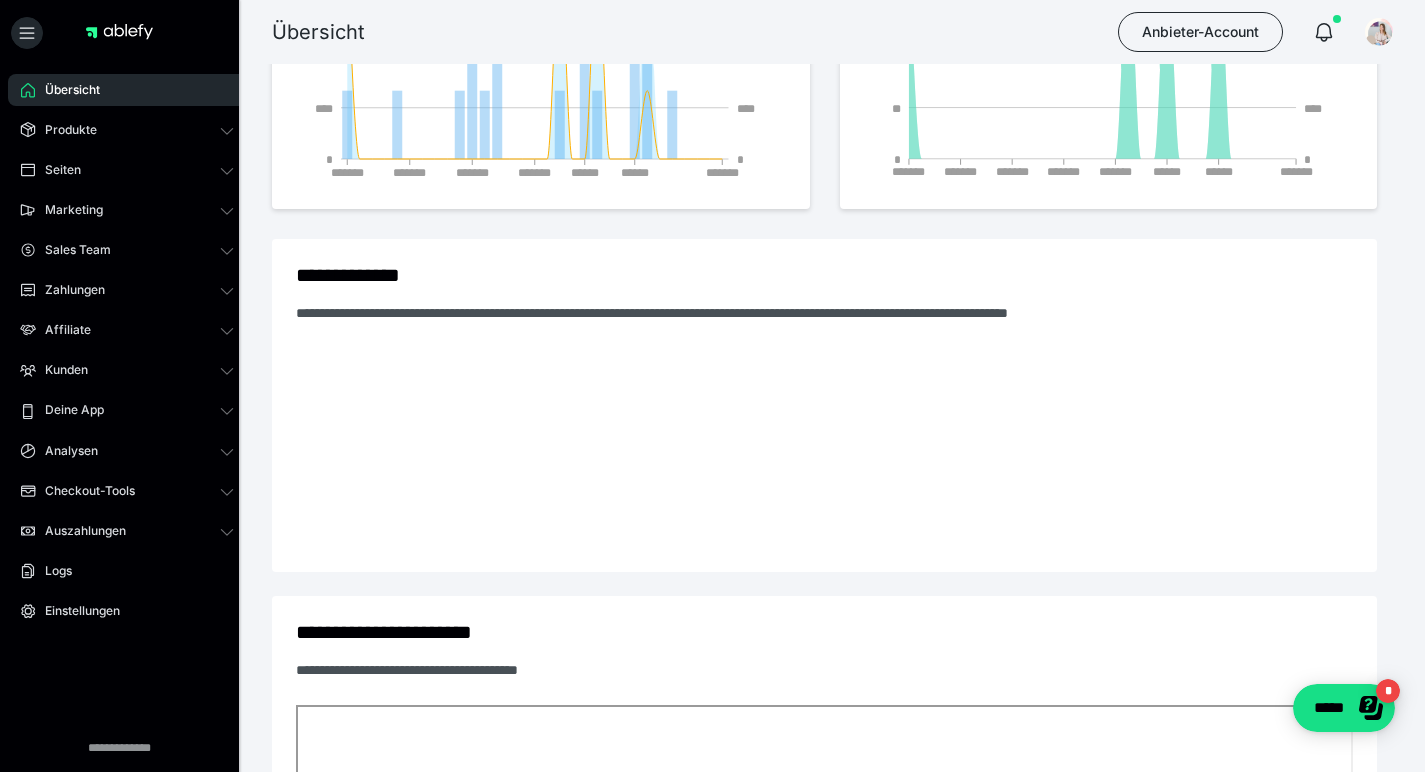 scroll, scrollTop: 490, scrollLeft: 0, axis: vertical 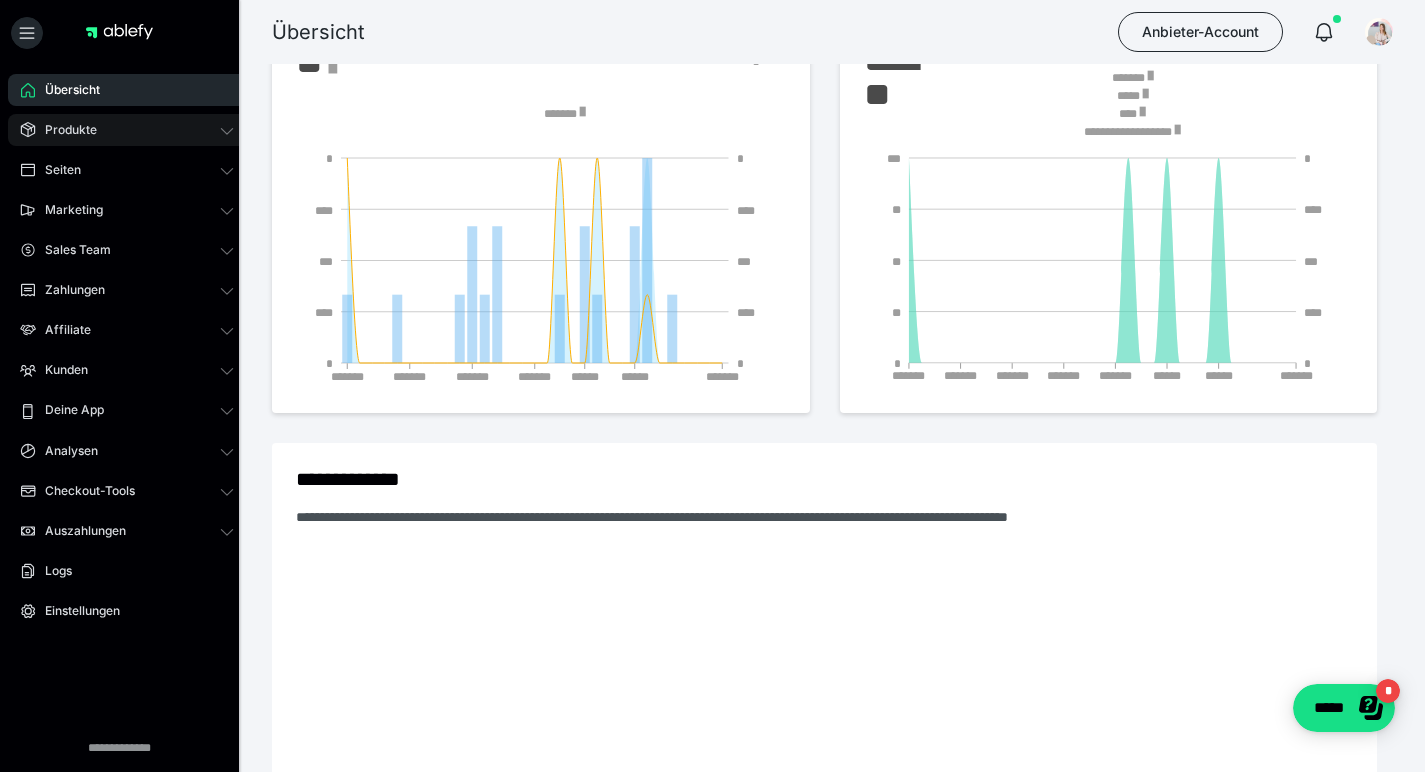 click on "Produkte" at bounding box center (127, 130) 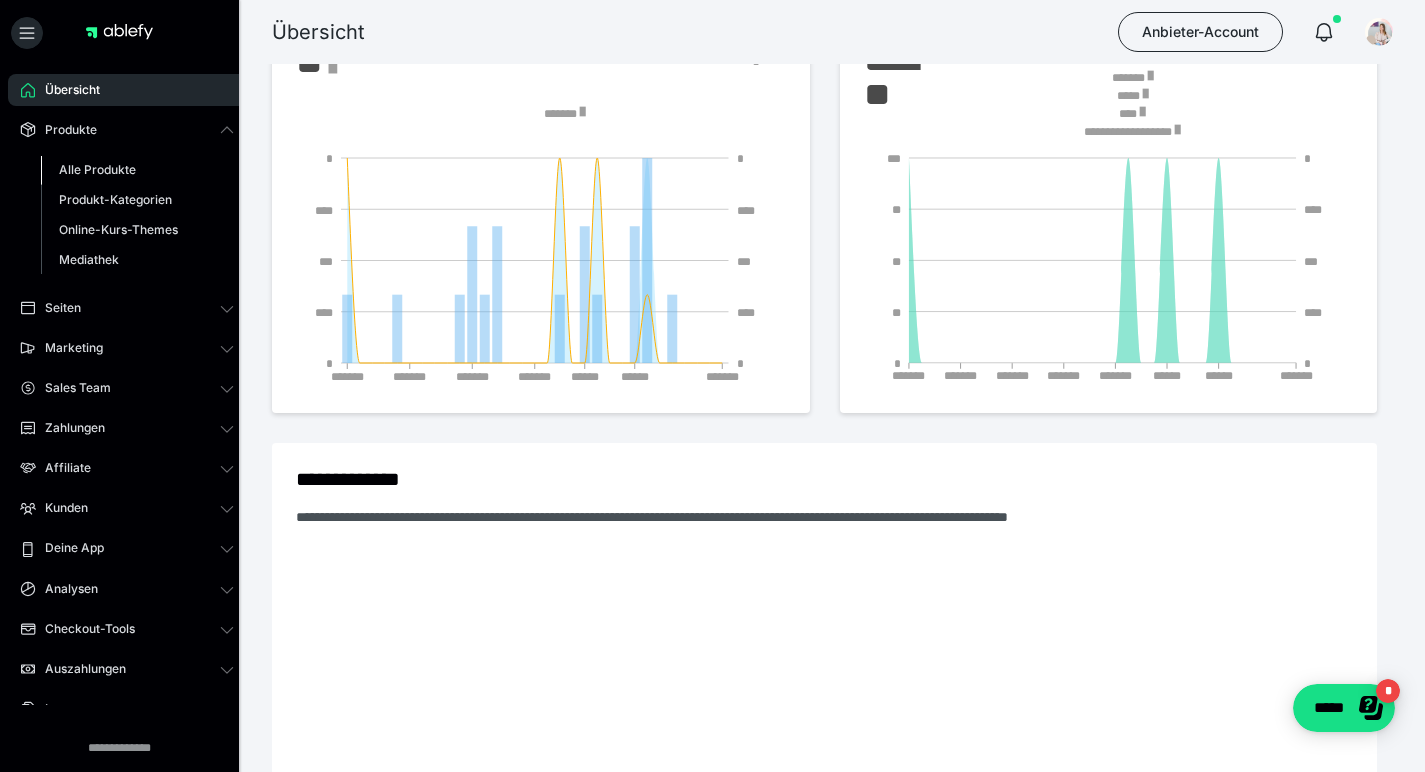 click on "Alle Produkte" at bounding box center (137, 170) 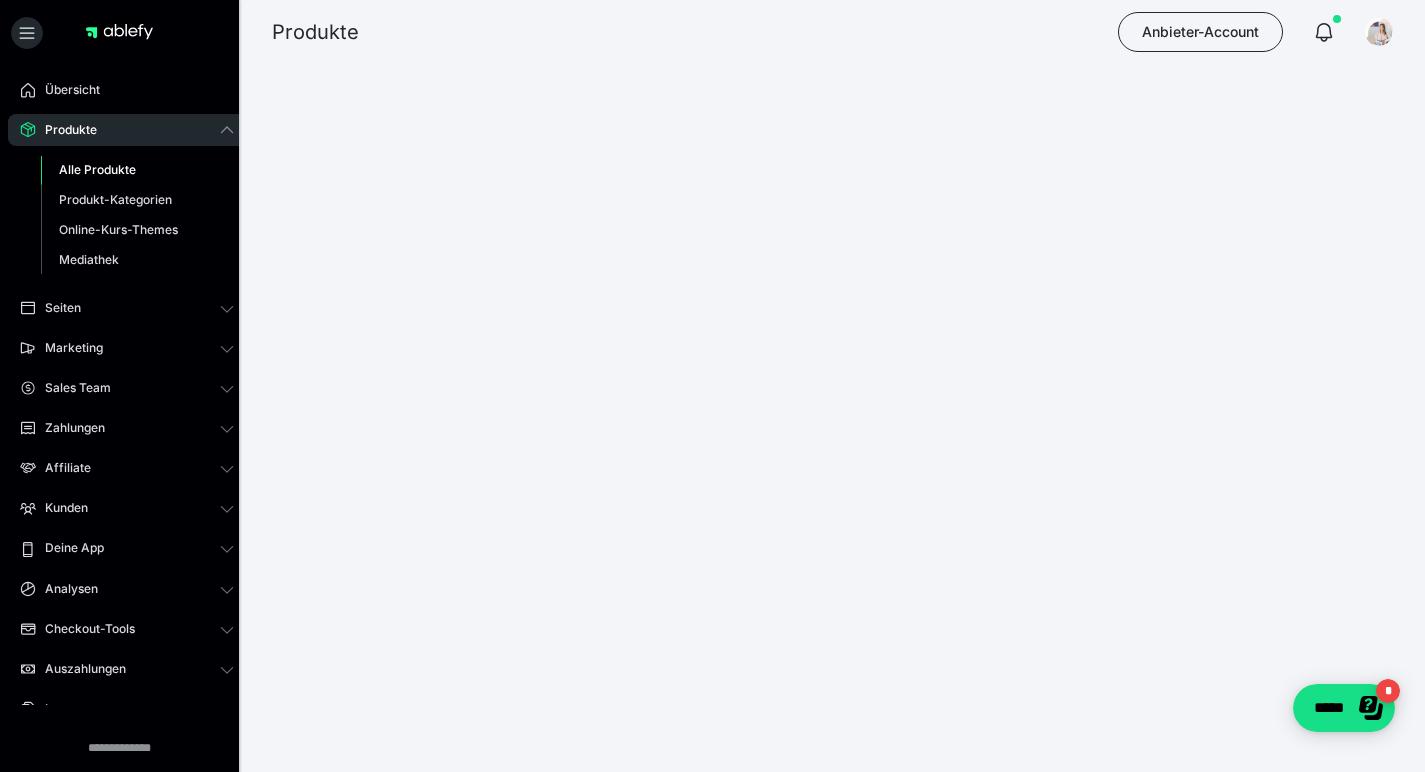 scroll, scrollTop: 0, scrollLeft: 0, axis: both 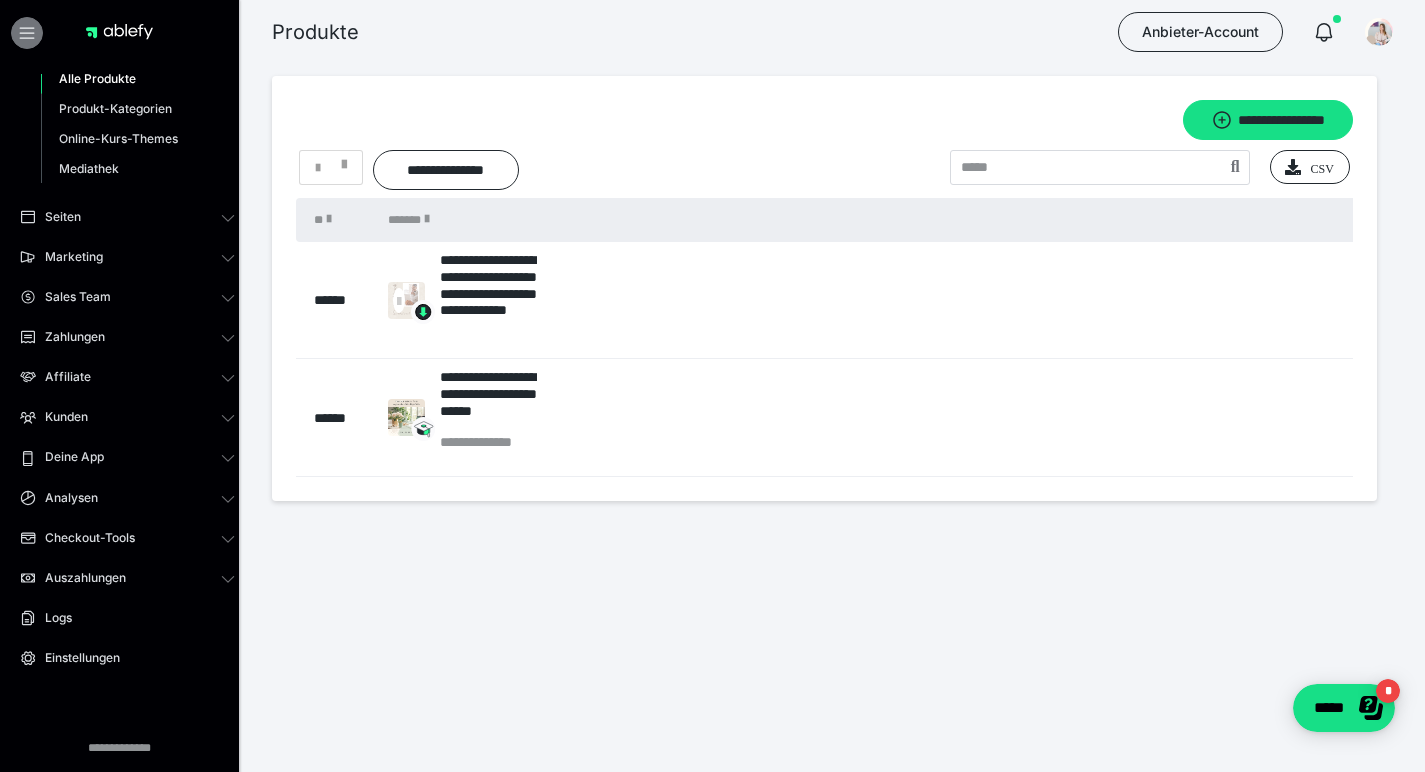 click at bounding box center [27, 33] 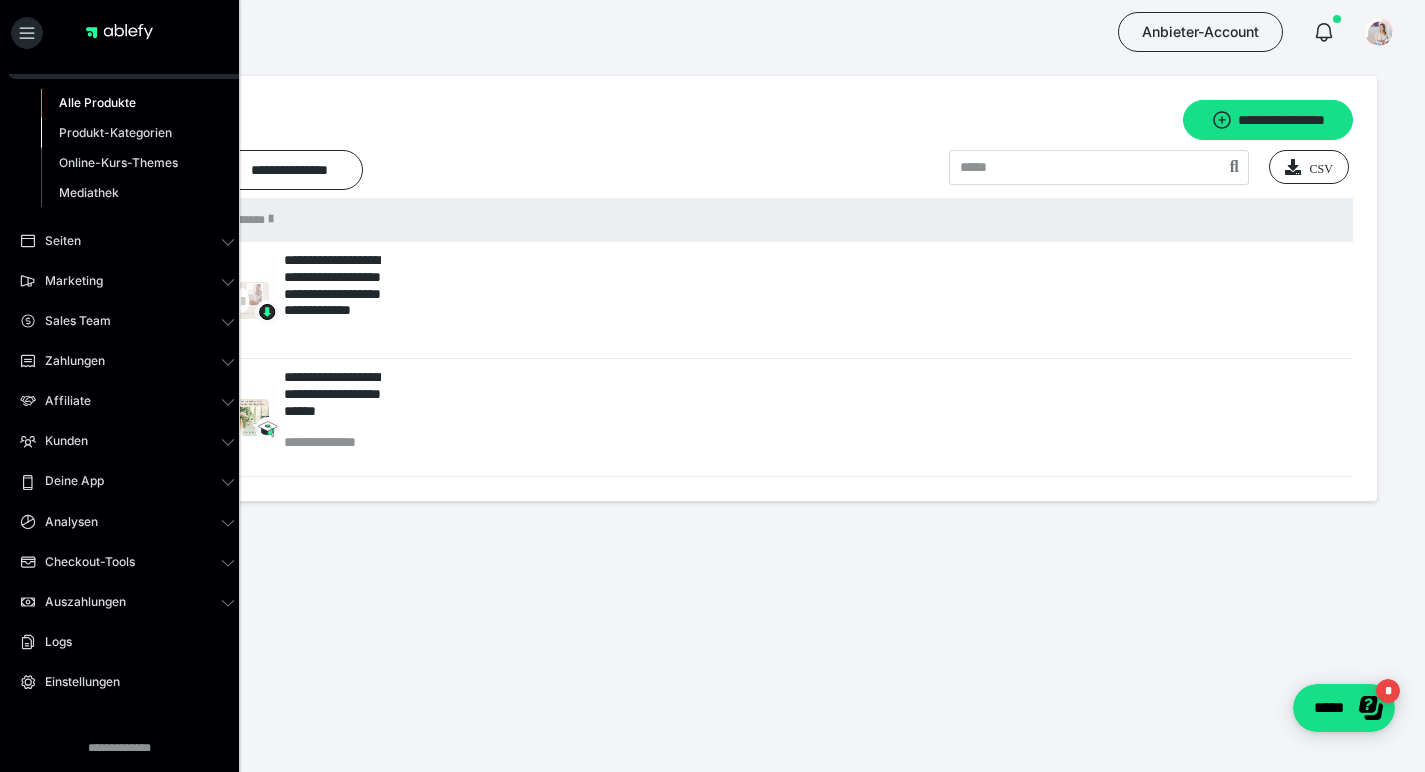 click on "Produkt-Kategorien" at bounding box center (115, 132) 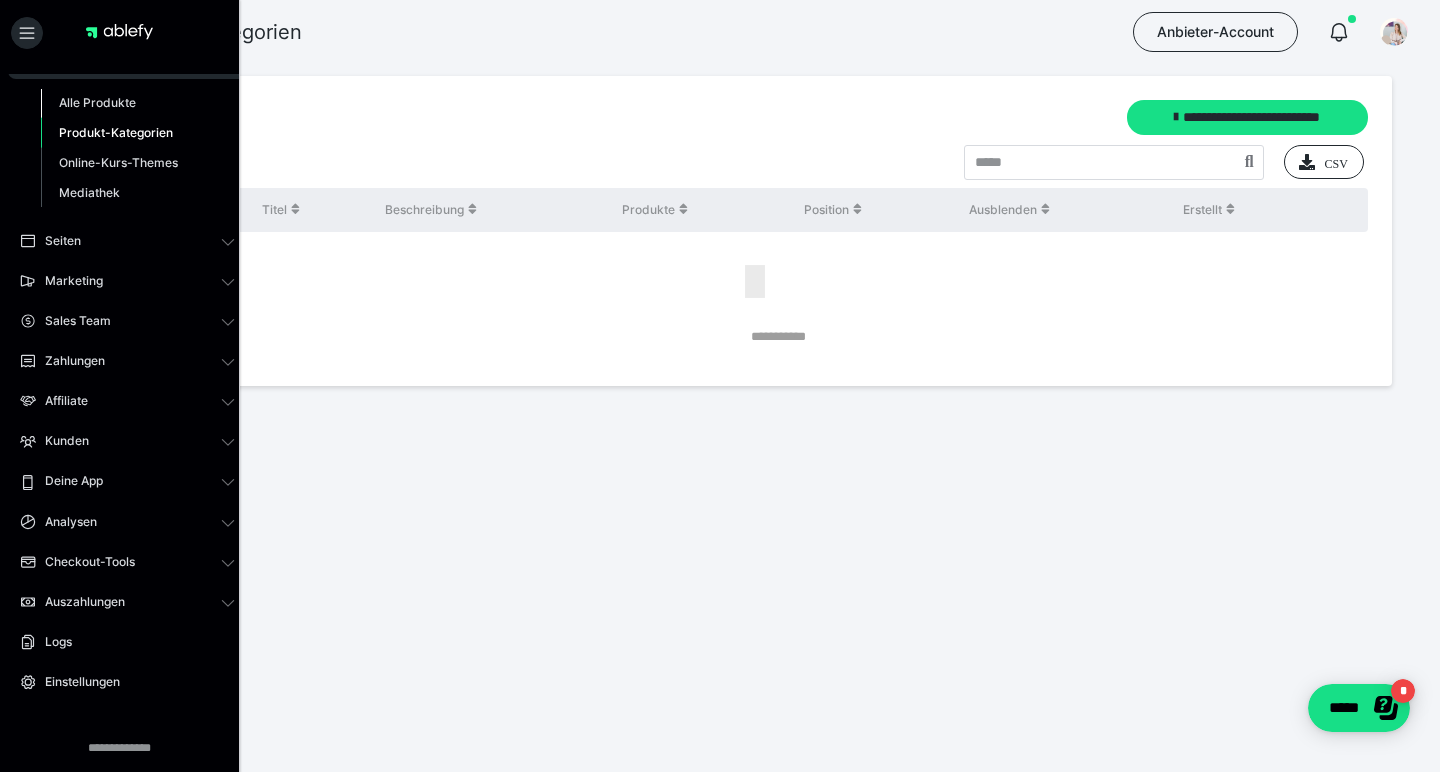 click on "Alle Produkte" at bounding box center [97, 102] 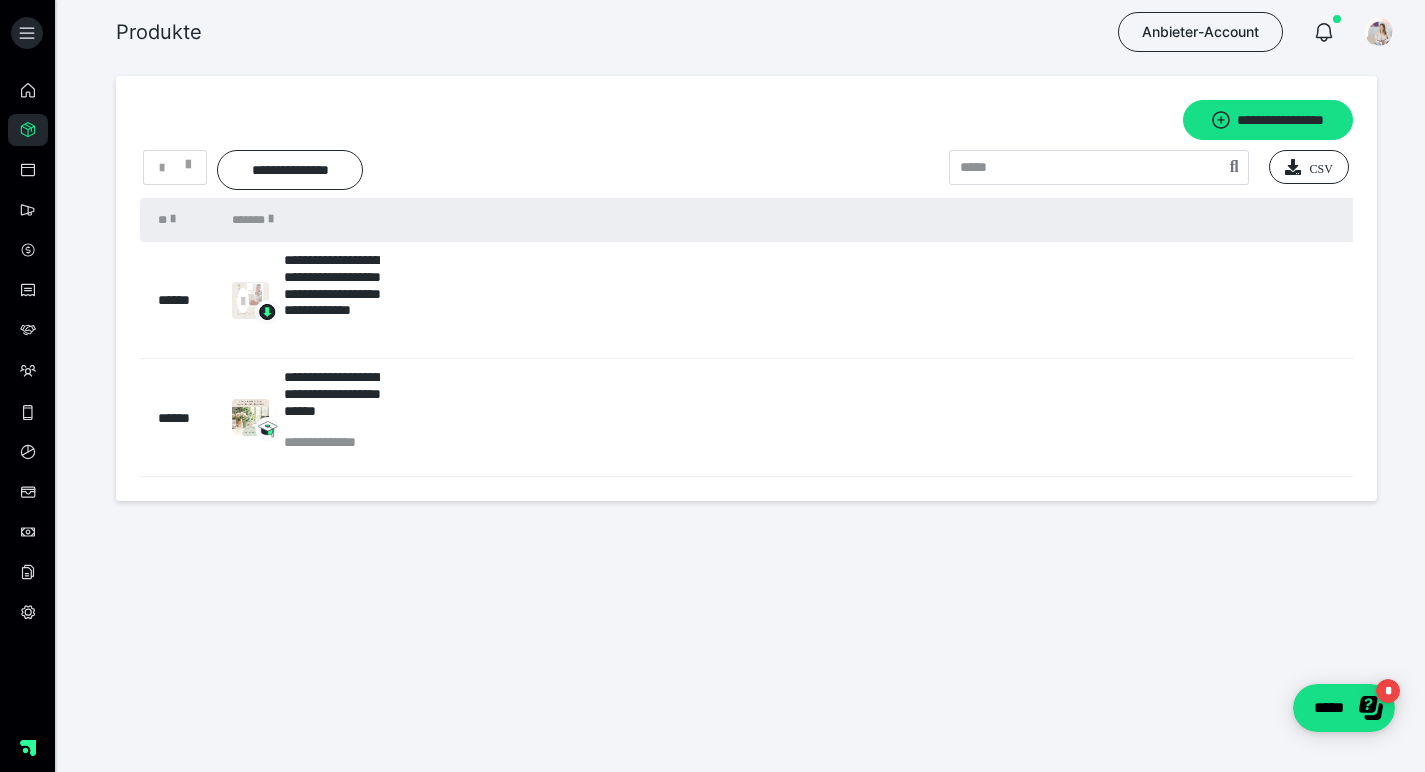 scroll, scrollTop: 0, scrollLeft: 0, axis: both 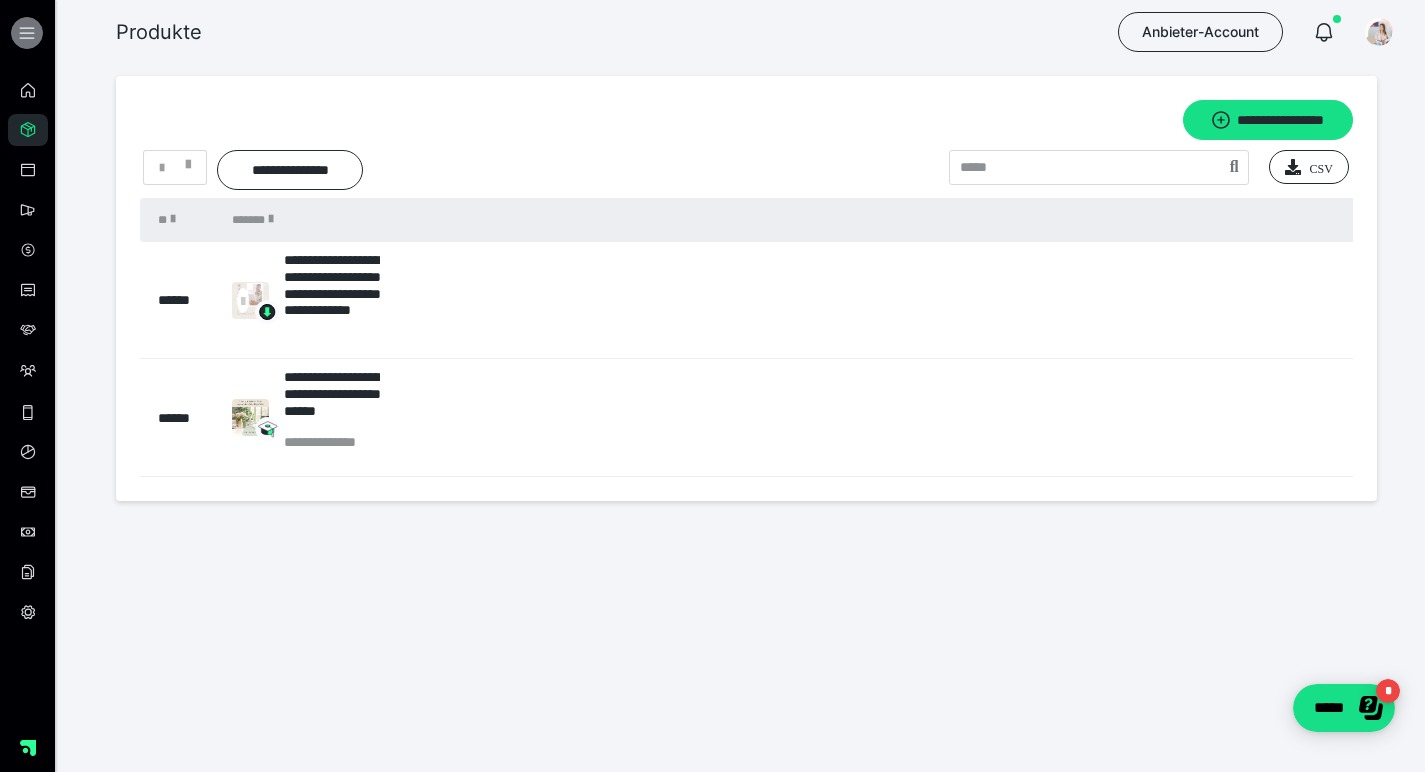 click 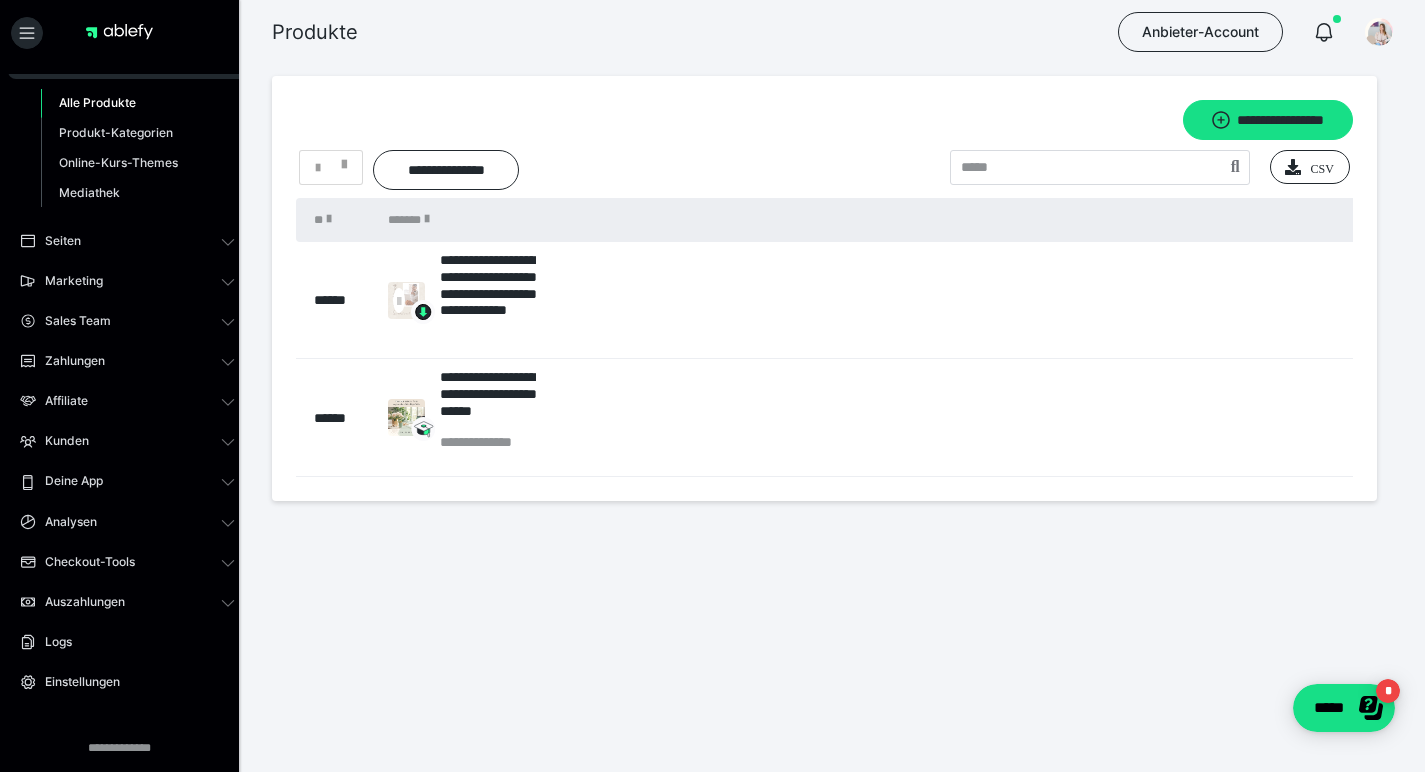click on "Alle Produkte" at bounding box center [97, 102] 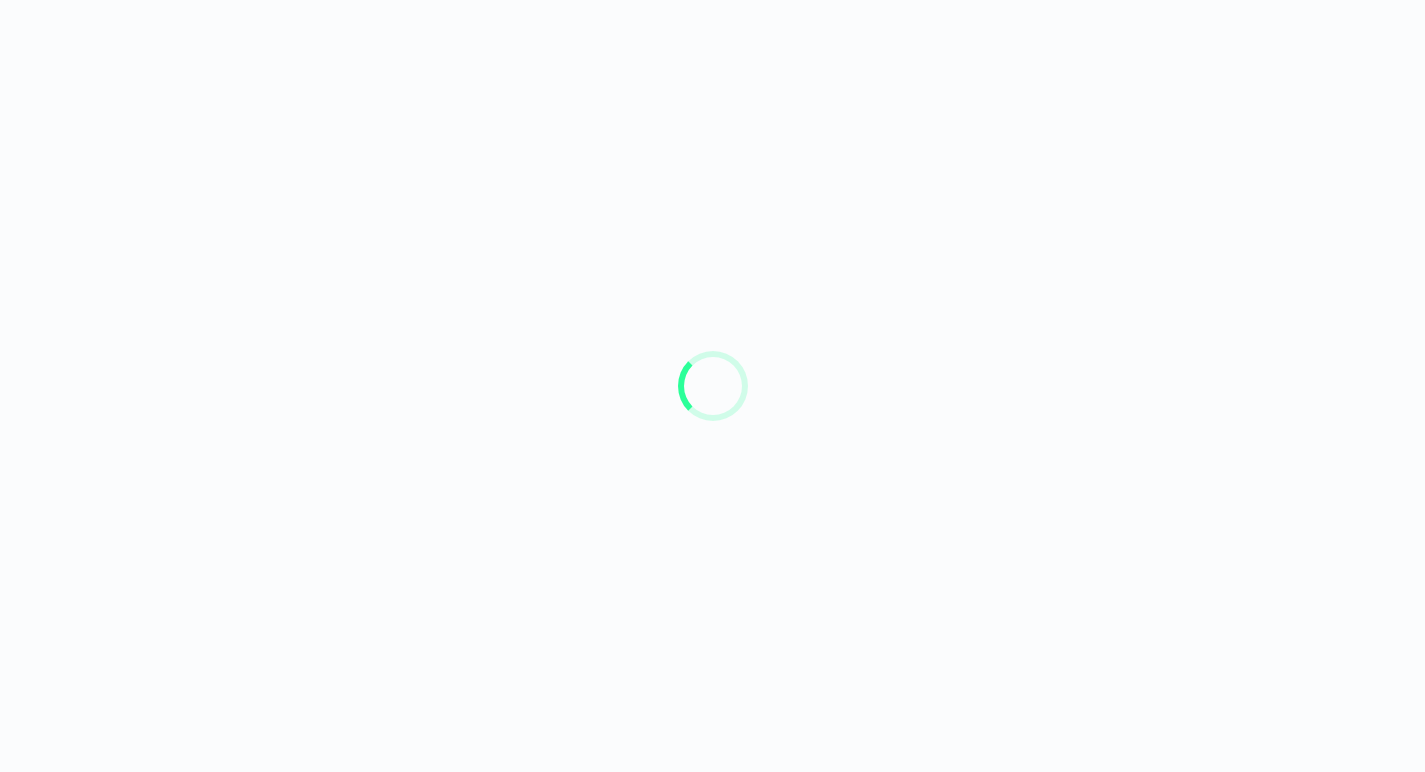scroll, scrollTop: 0, scrollLeft: 0, axis: both 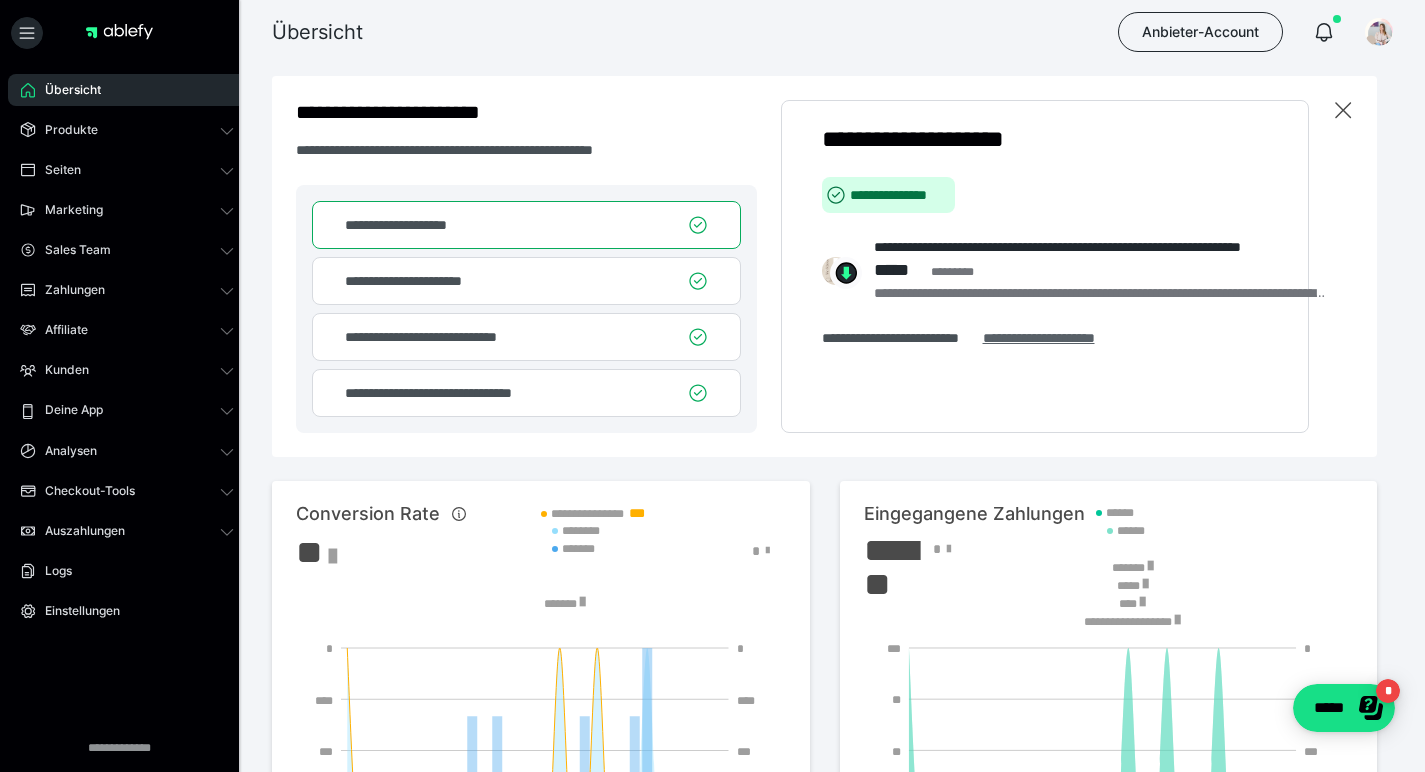 click on "**********" at bounding box center (1059, 338) 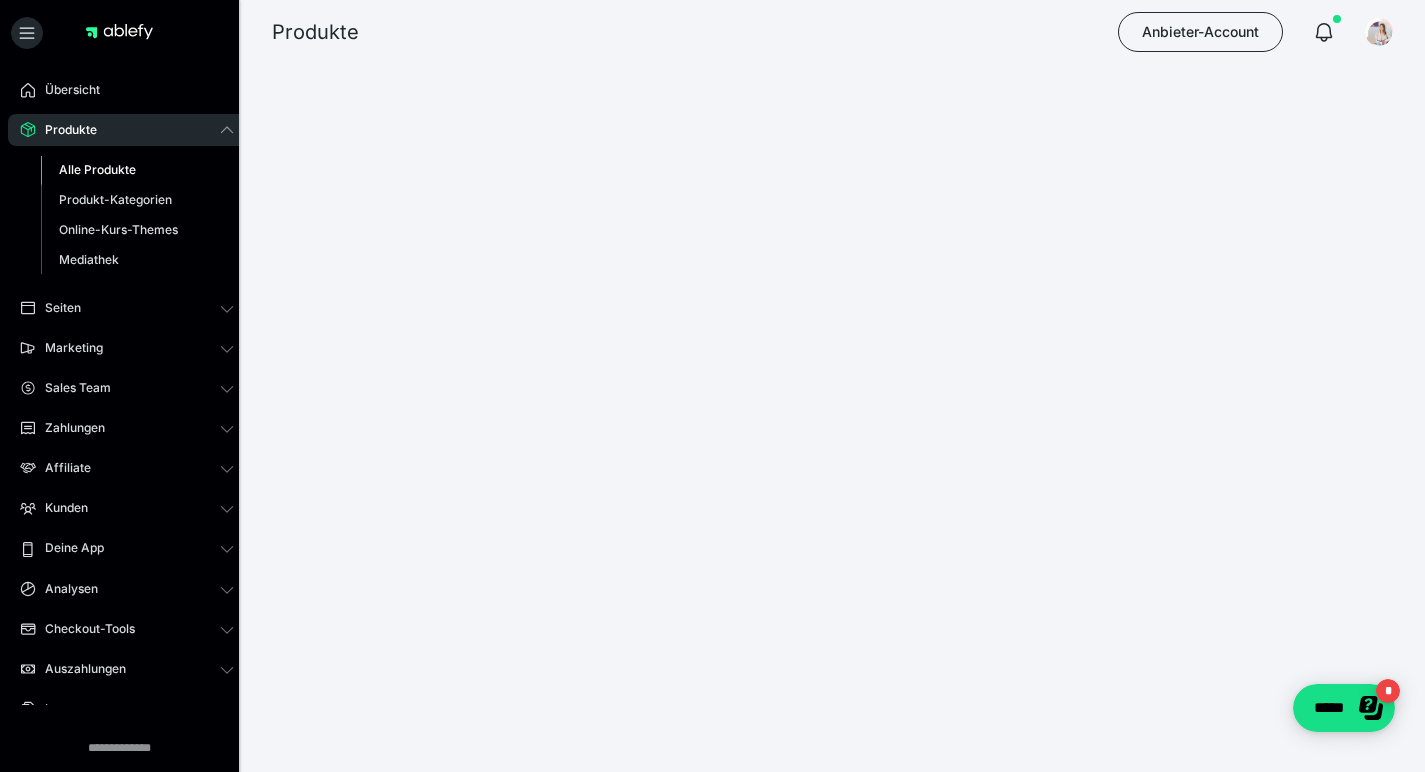 click at bounding box center [406, -1544] 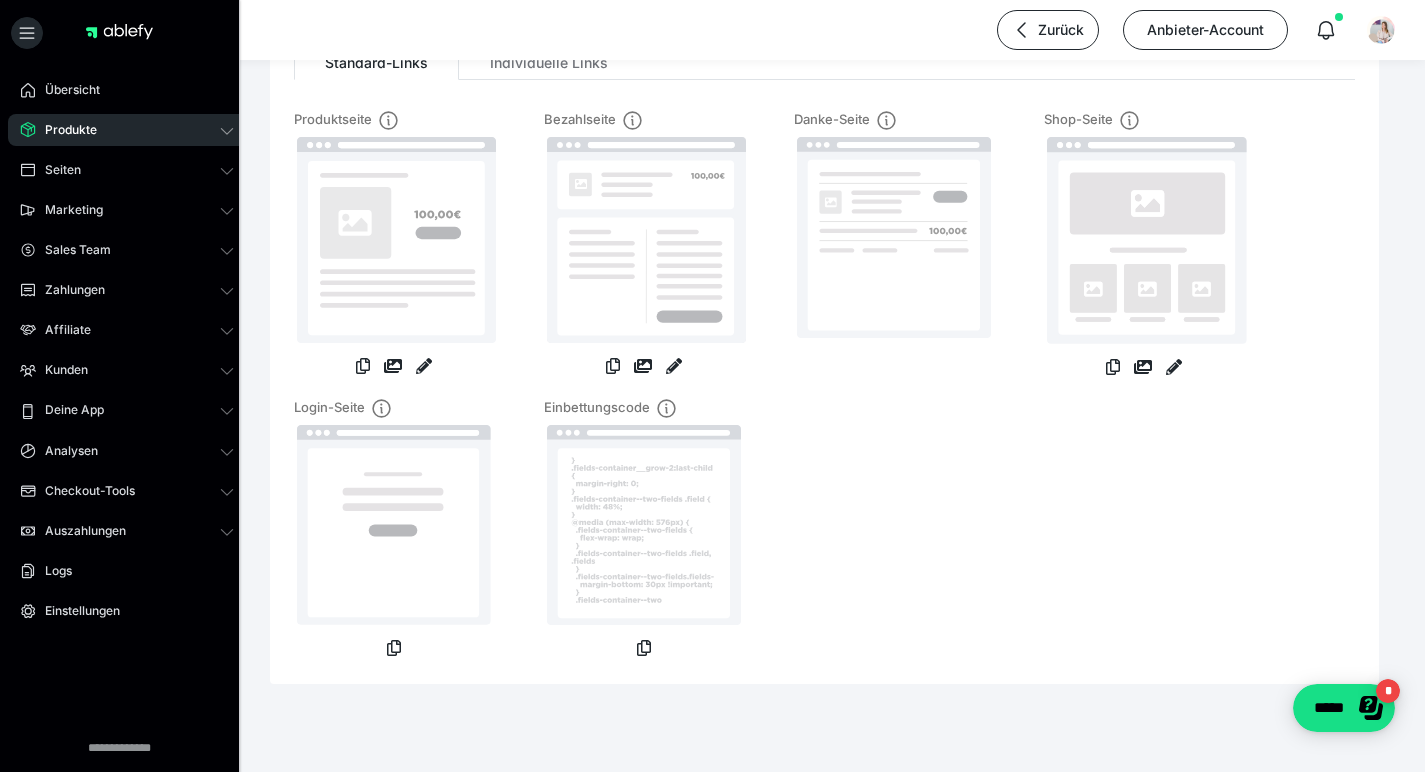 scroll, scrollTop: 235, scrollLeft: 0, axis: vertical 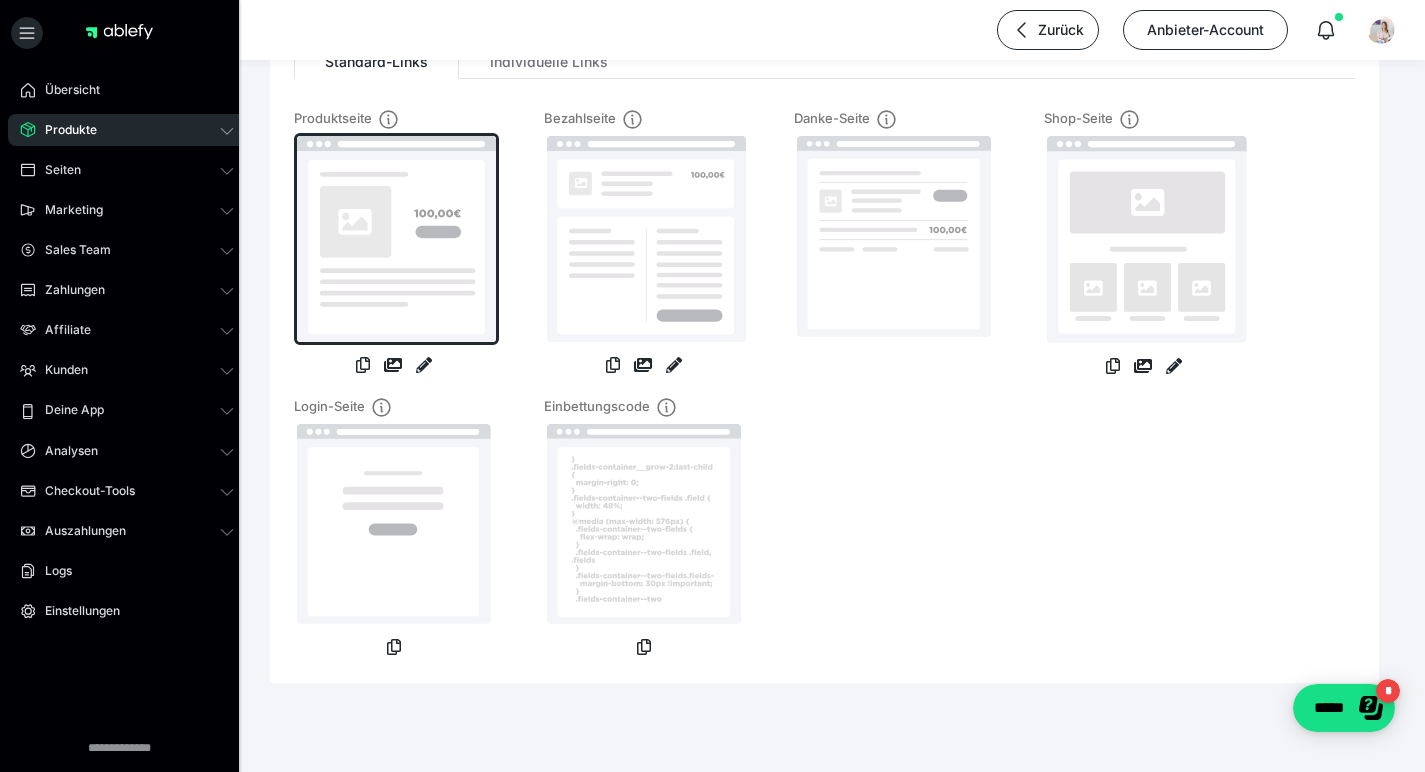 click at bounding box center (396, 239) 